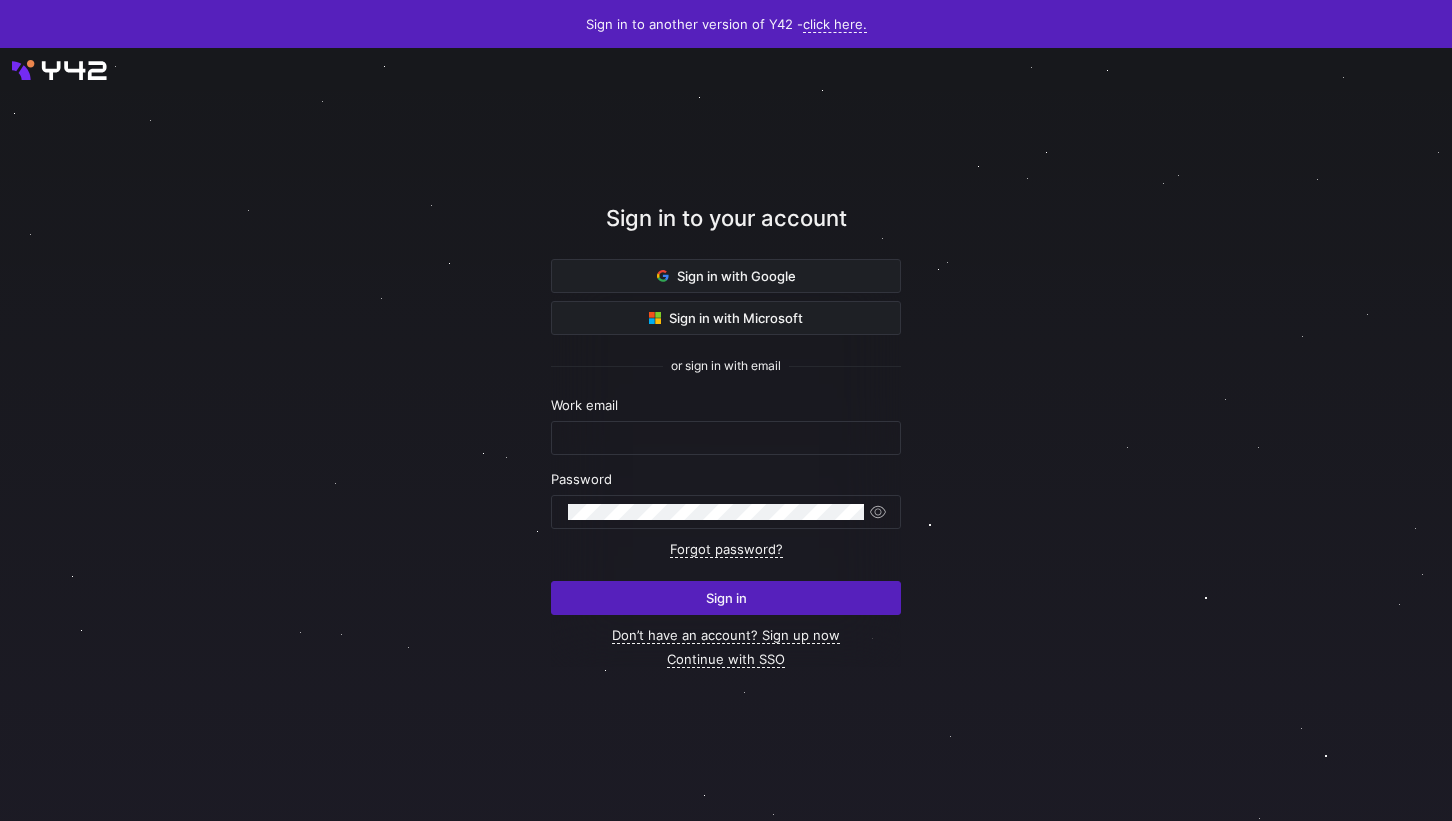 scroll, scrollTop: 0, scrollLeft: 0, axis: both 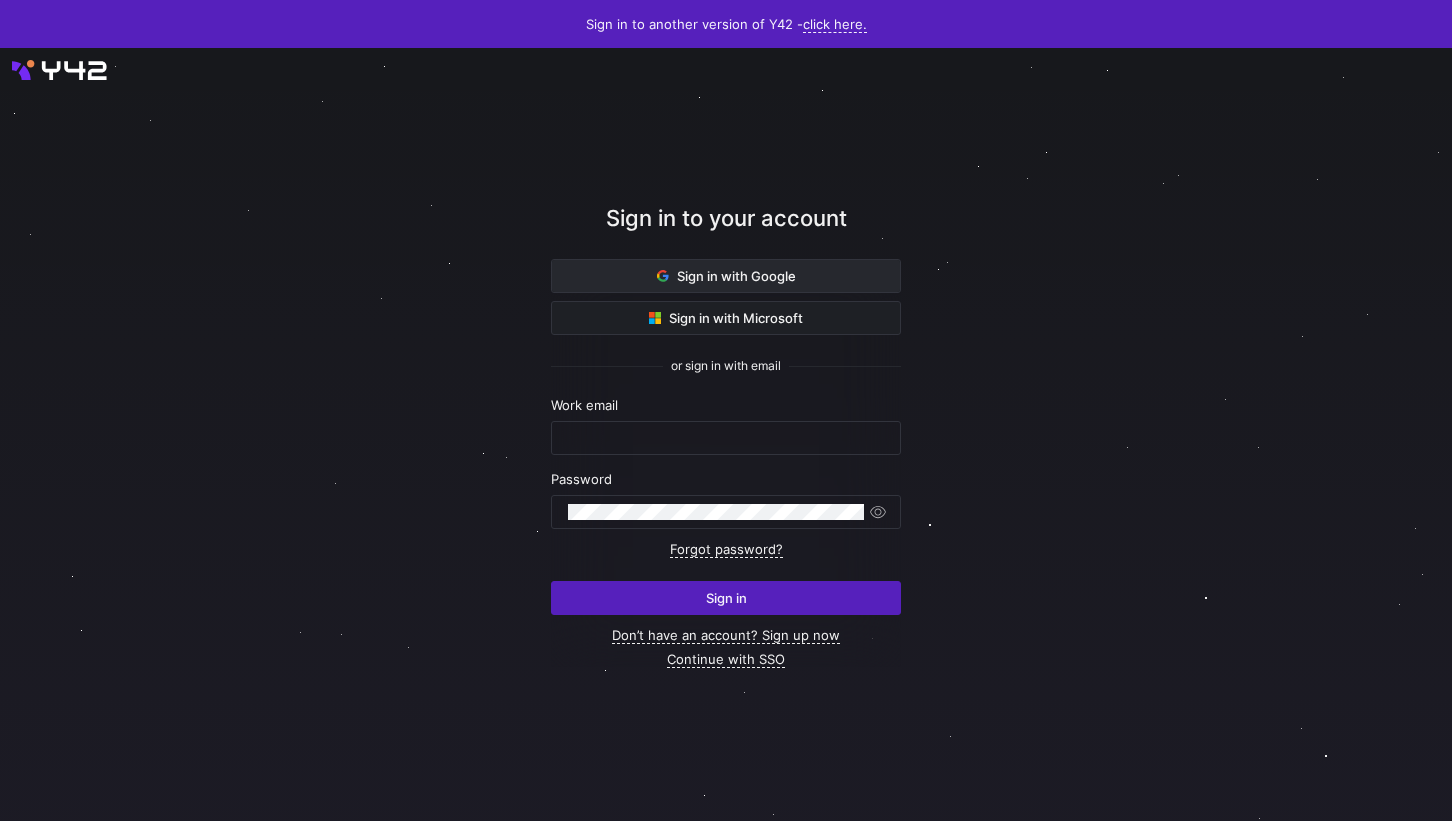 click 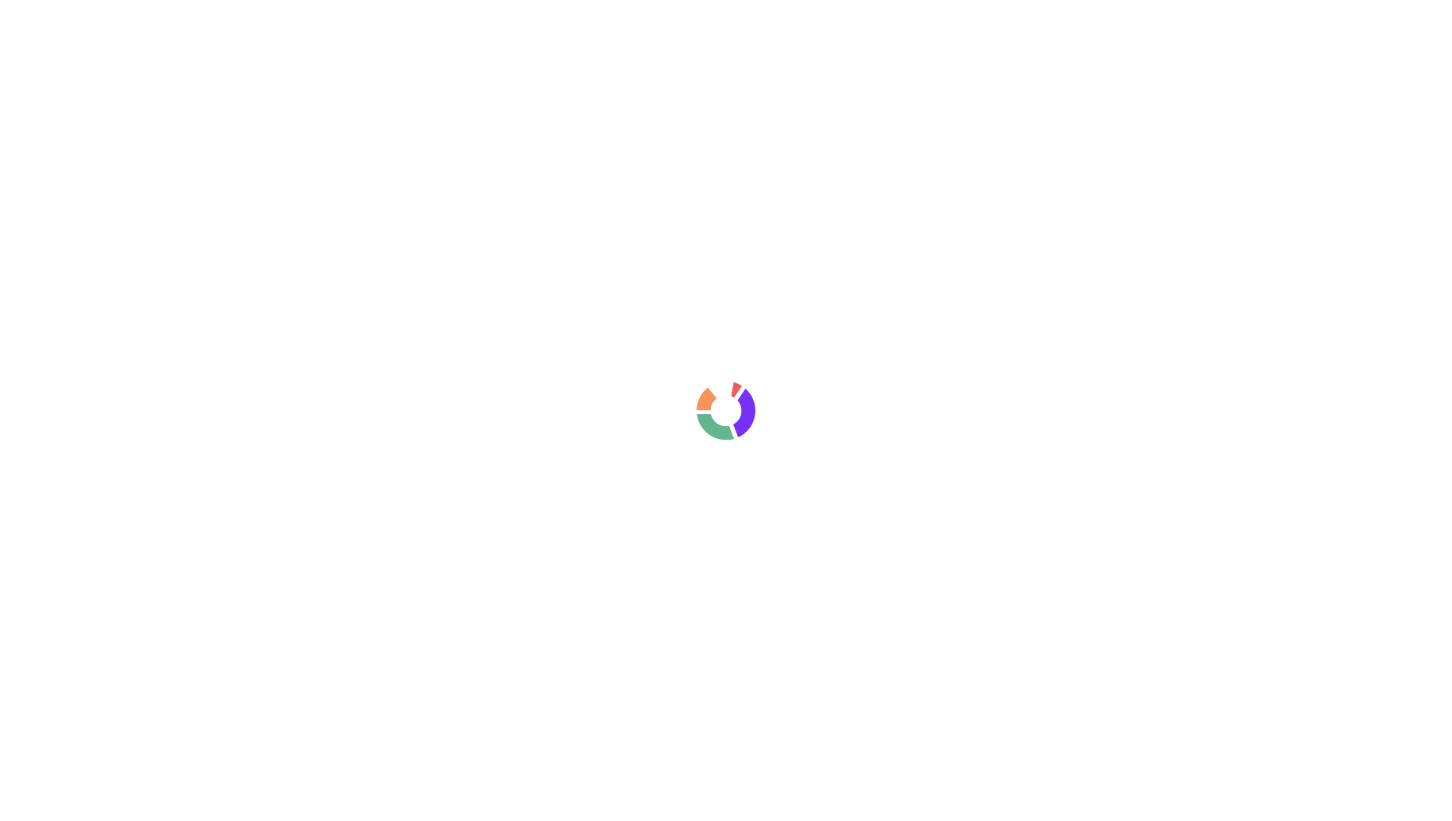 scroll, scrollTop: 0, scrollLeft: 0, axis: both 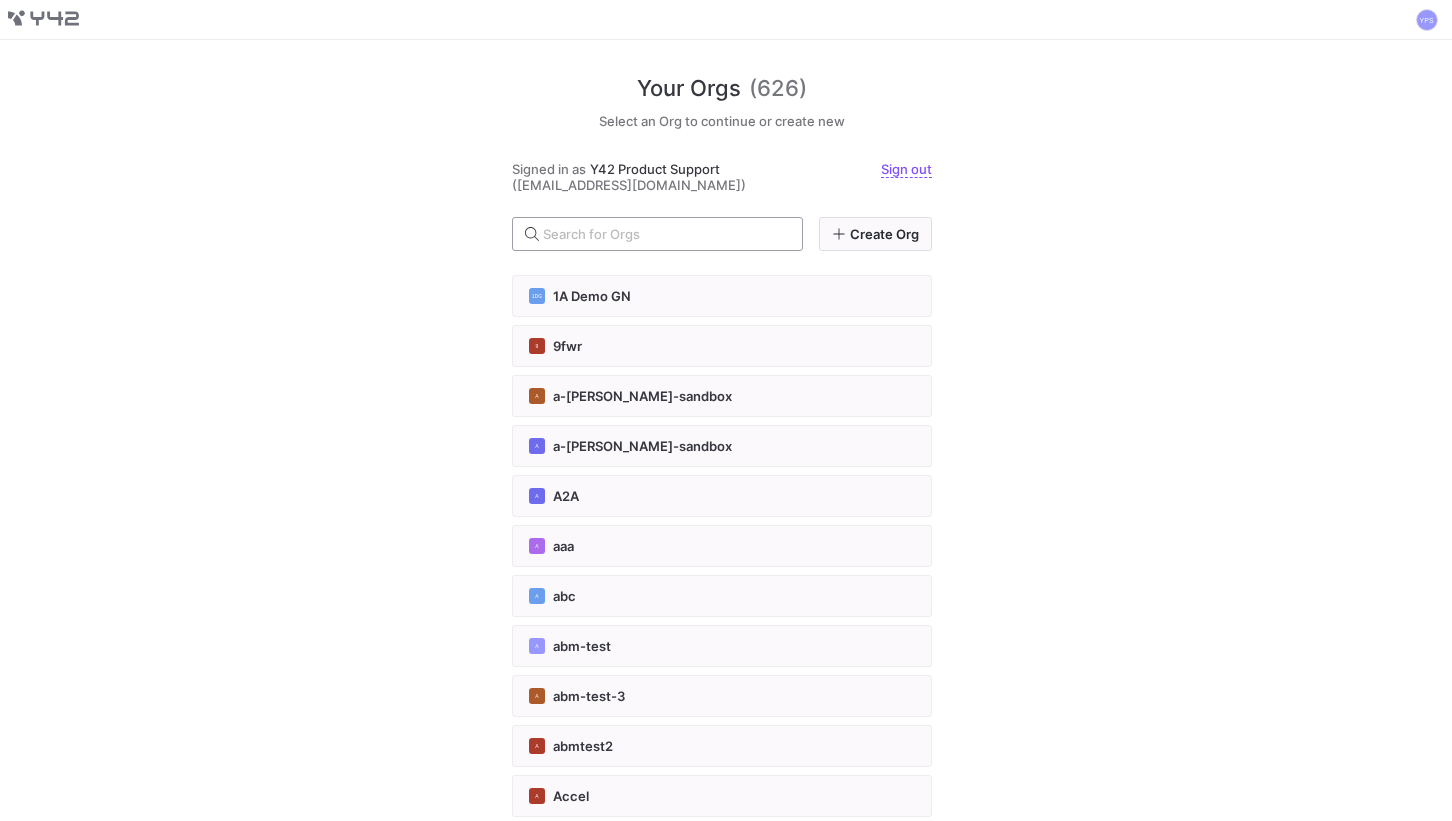 click at bounding box center (664, 234) 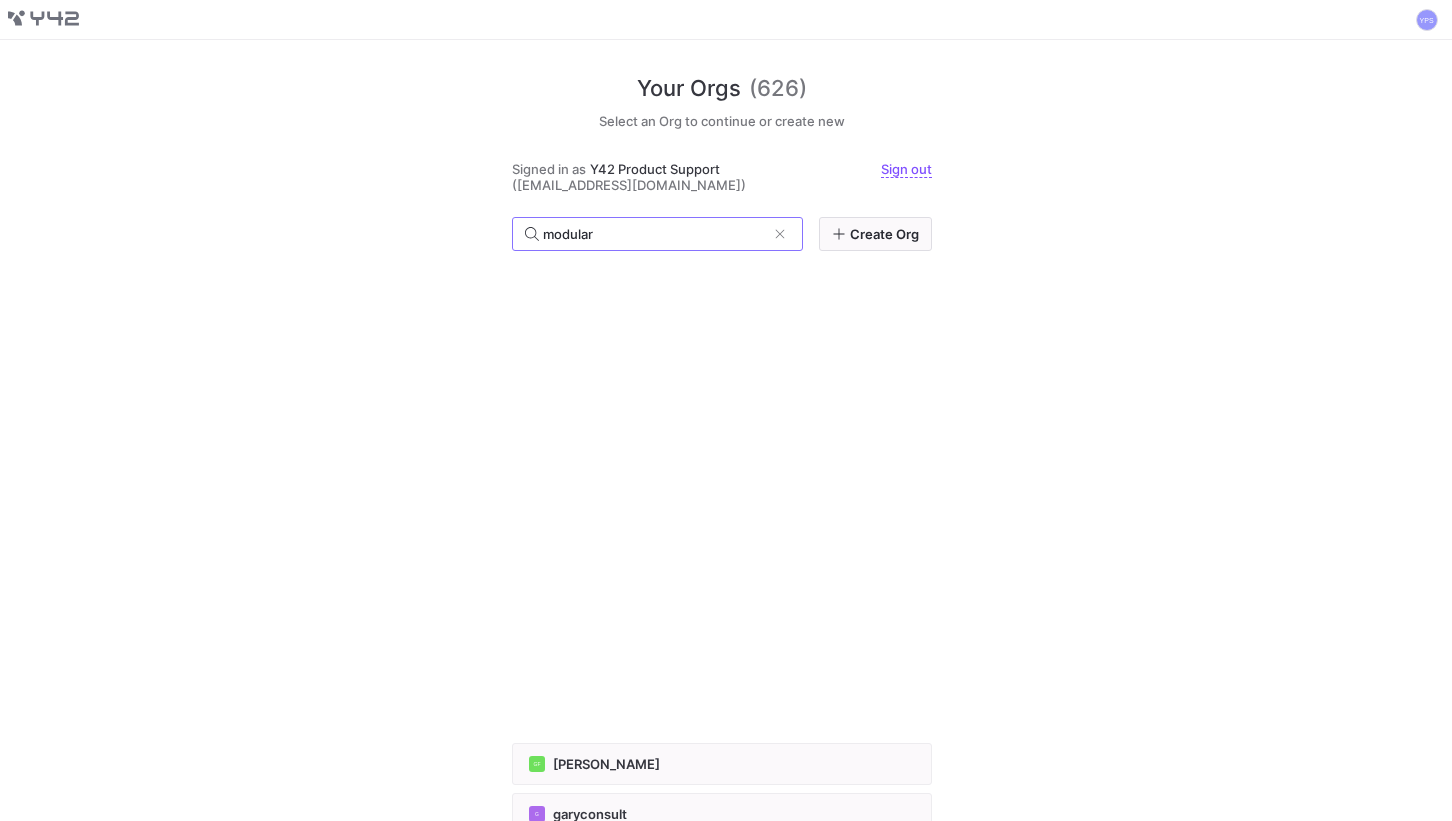 scroll, scrollTop: 652, scrollLeft: 0, axis: vertical 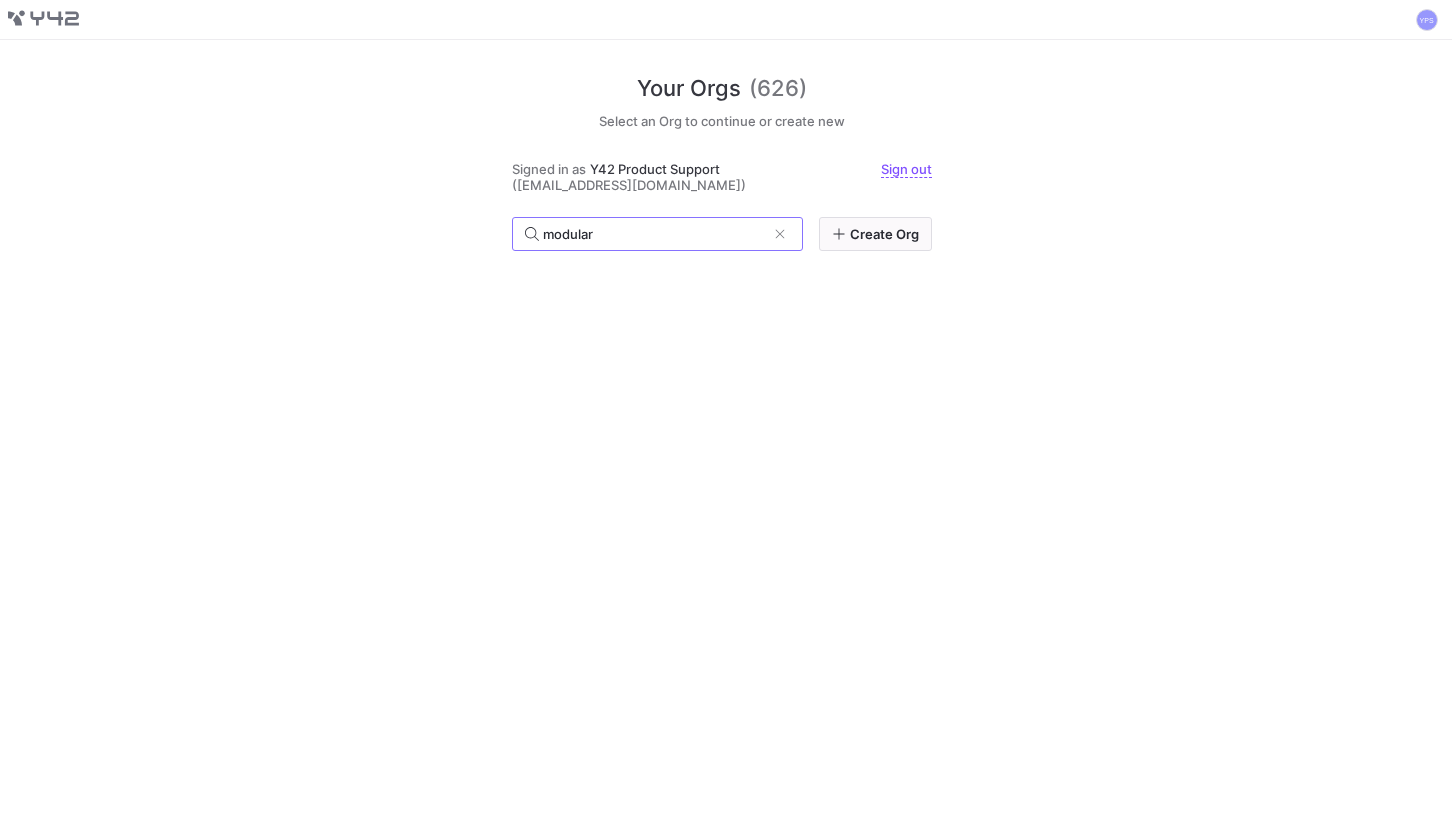 type on "modular" 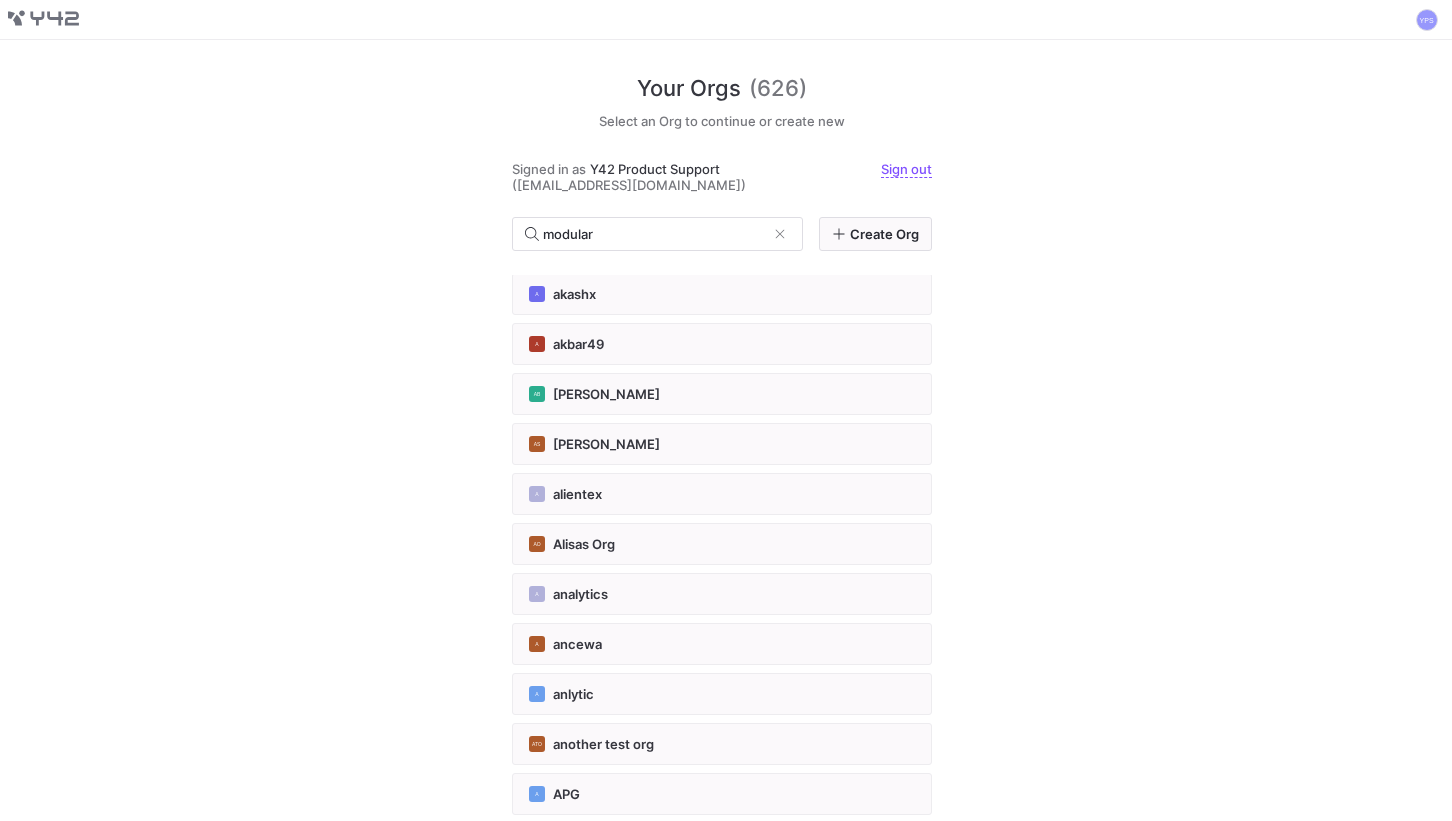 scroll, scrollTop: 0, scrollLeft: 0, axis: both 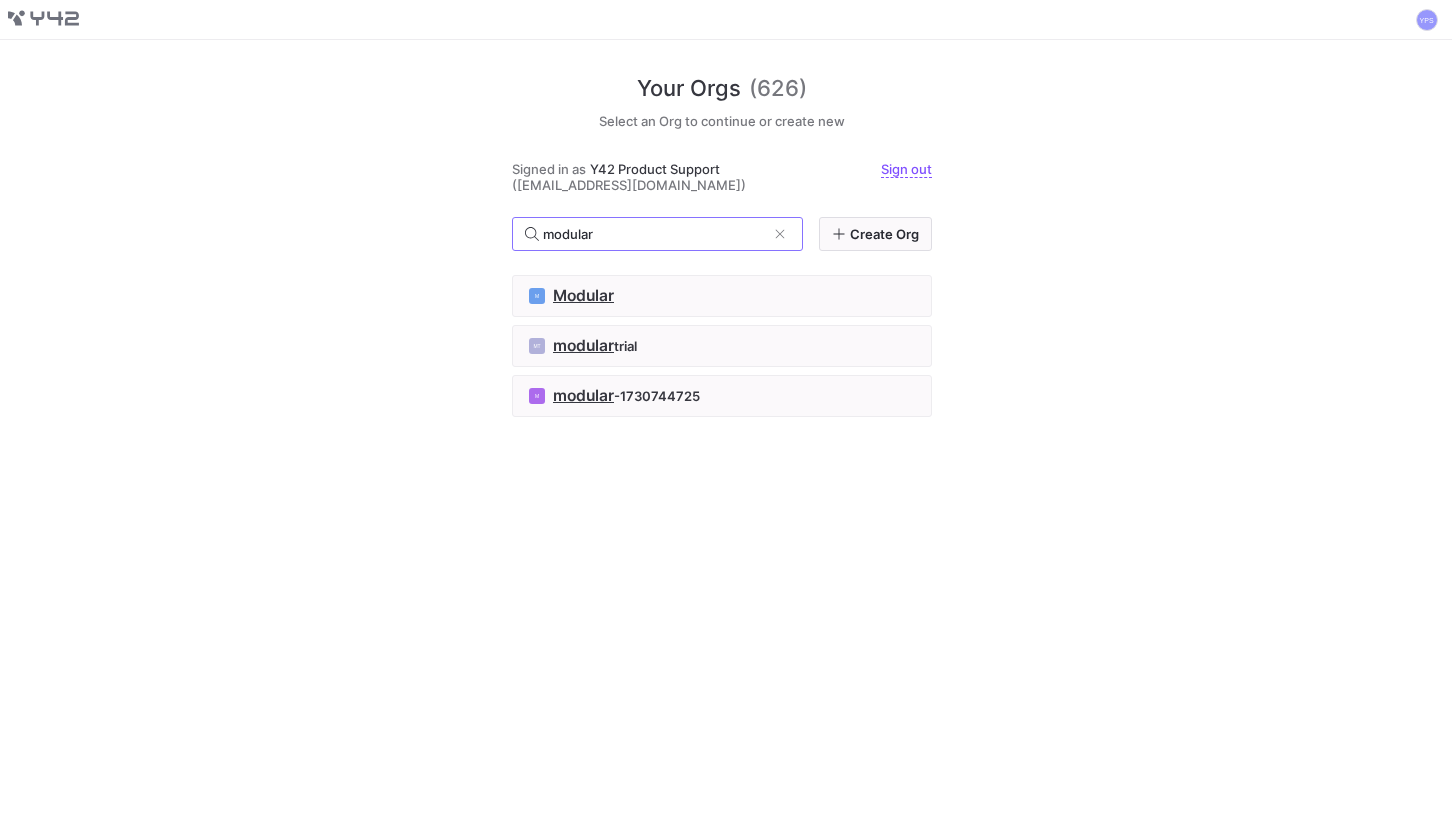 click on "Your Orgs (626) Select an Org to continue or create new Signed in as  Y42 Product Support   ([EMAIL_ADDRESS][DOMAIN_NAME])  Sign out modular Create Org  M  Modular  MT  modular  trial  M  modular -1730744725" 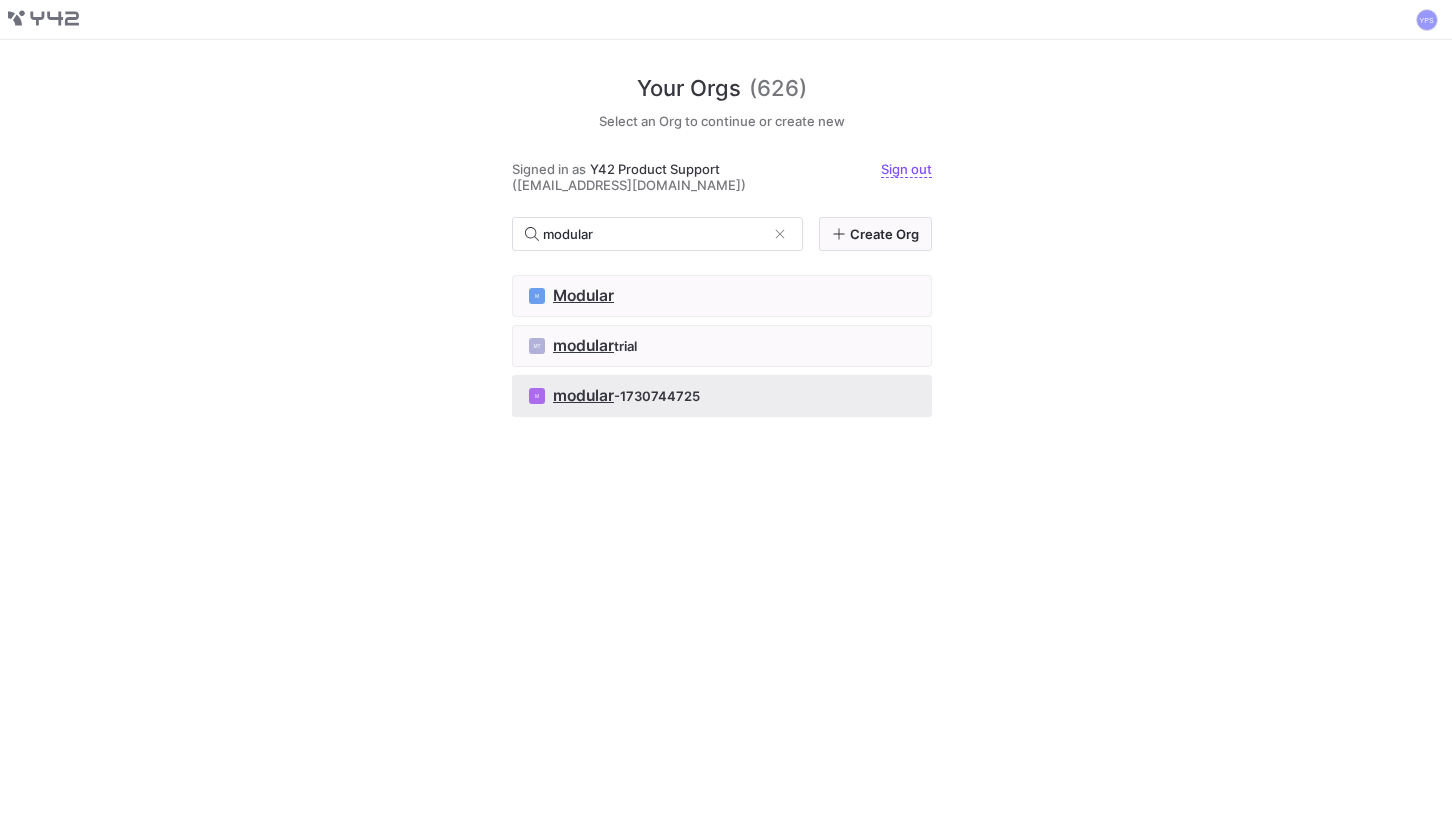 click on "M  modular -1730744725" 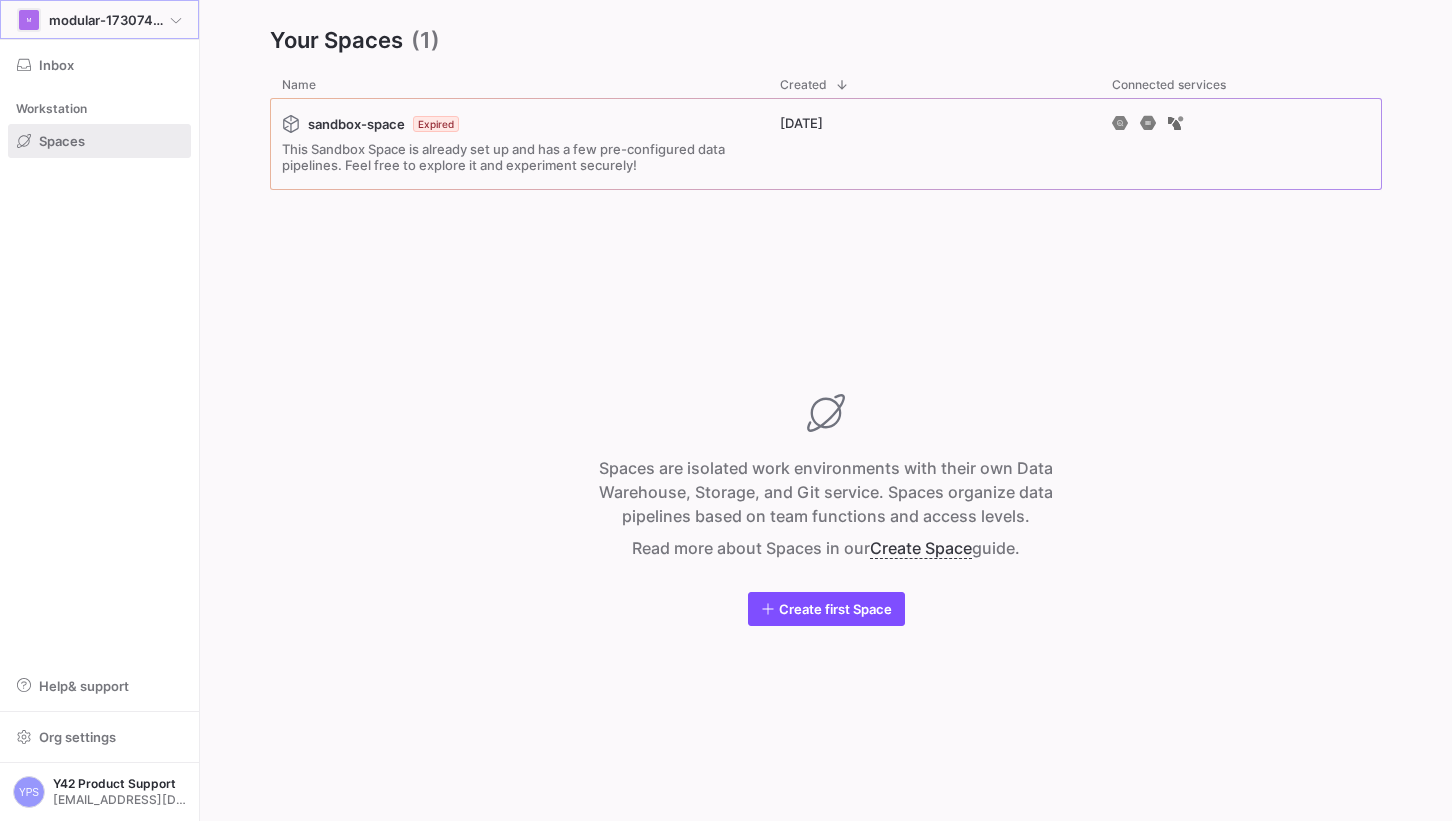 click on "M" 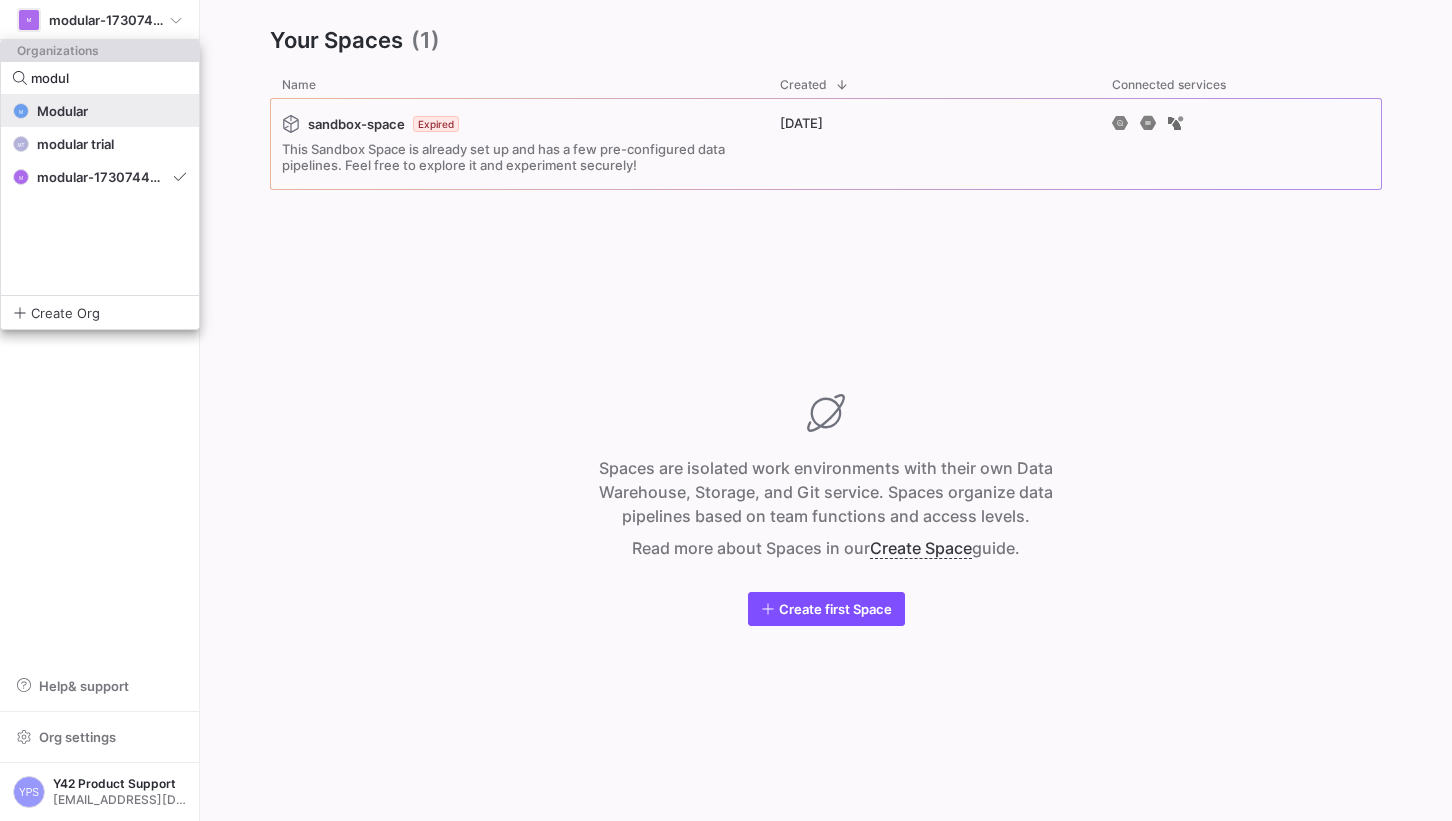 type on "modul" 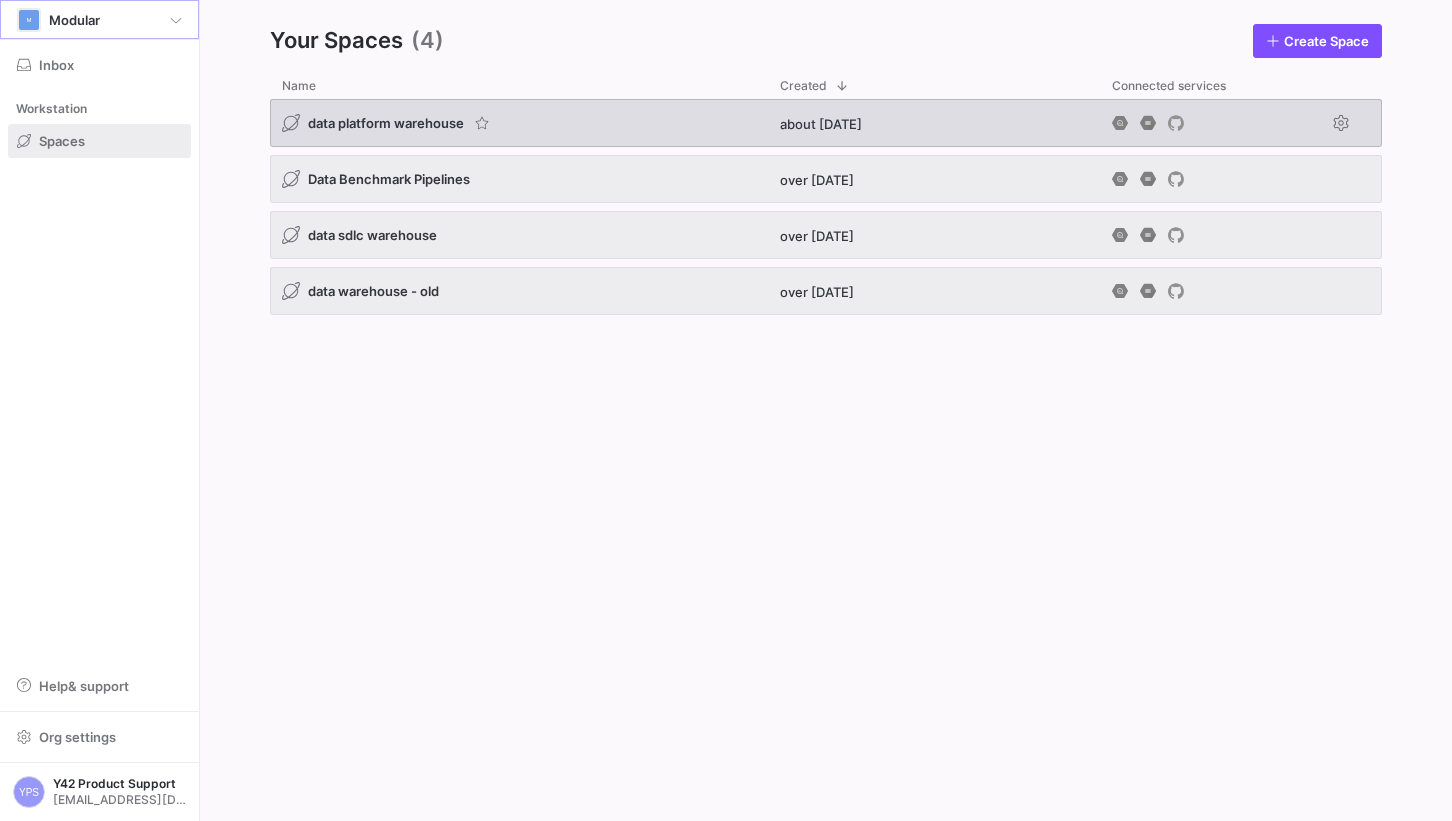 click on "data platform warehouse" 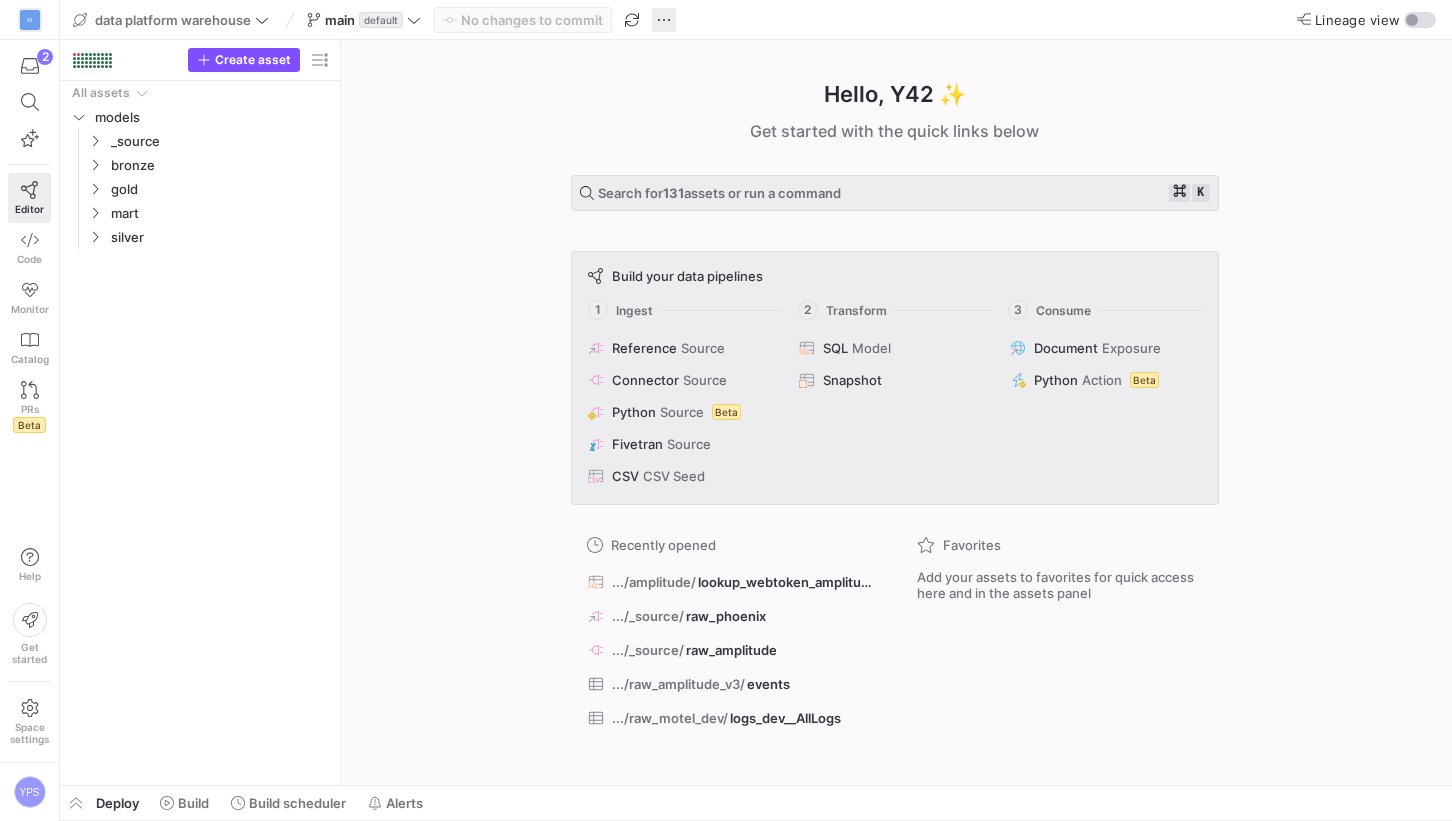 click 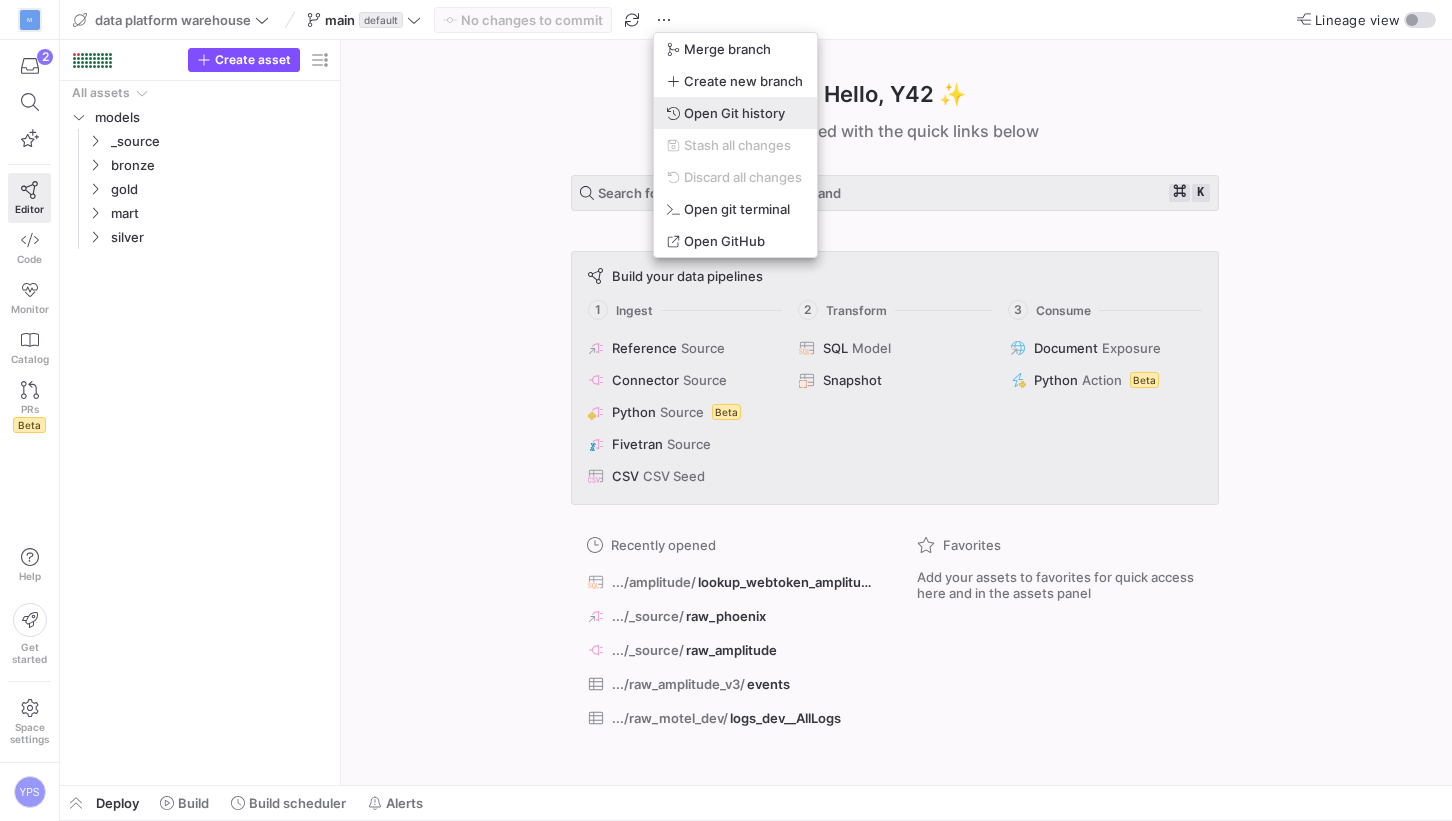 click on "Open Git history" at bounding box center [734, 113] 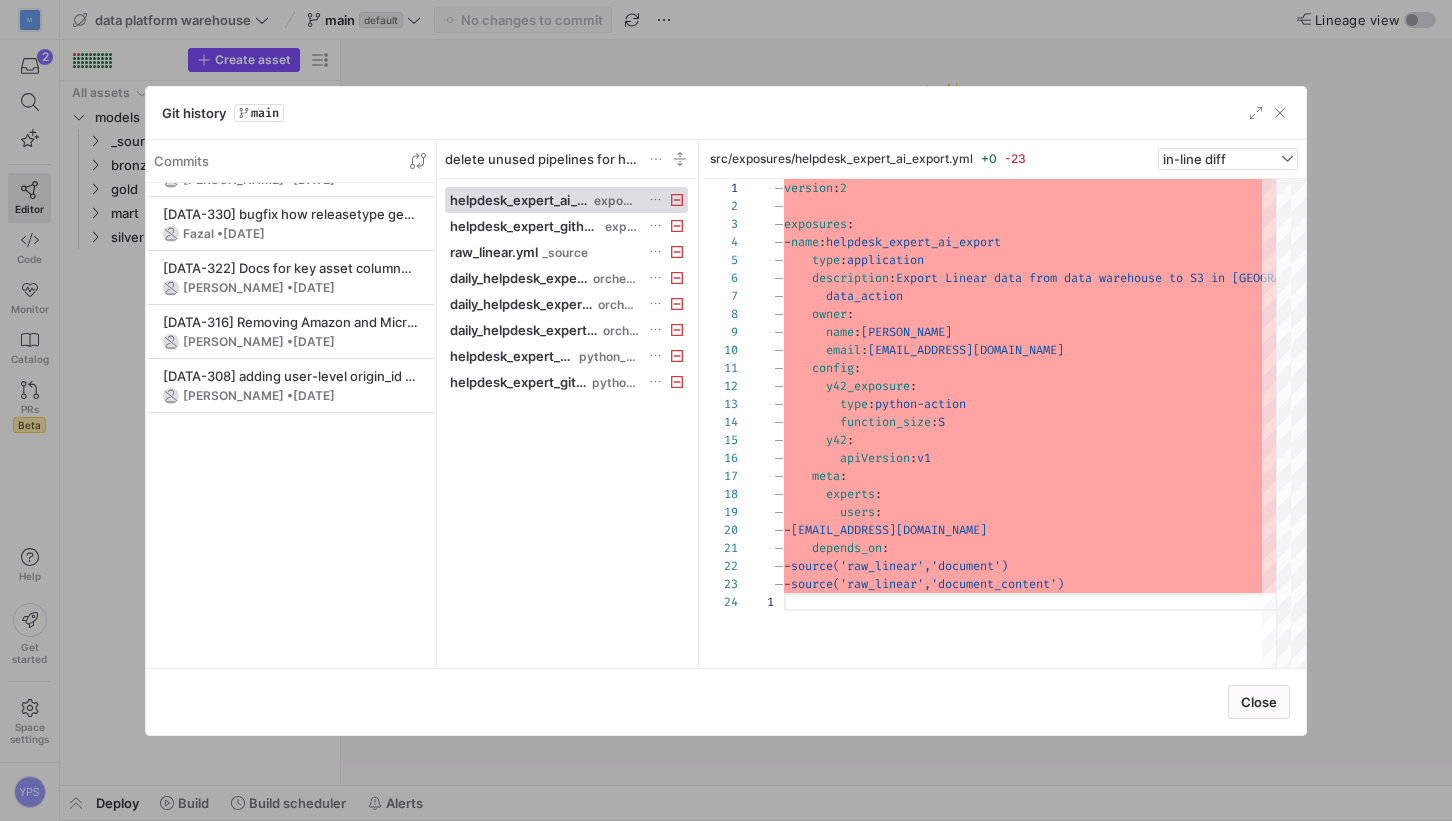 scroll, scrollTop: 0, scrollLeft: 0, axis: both 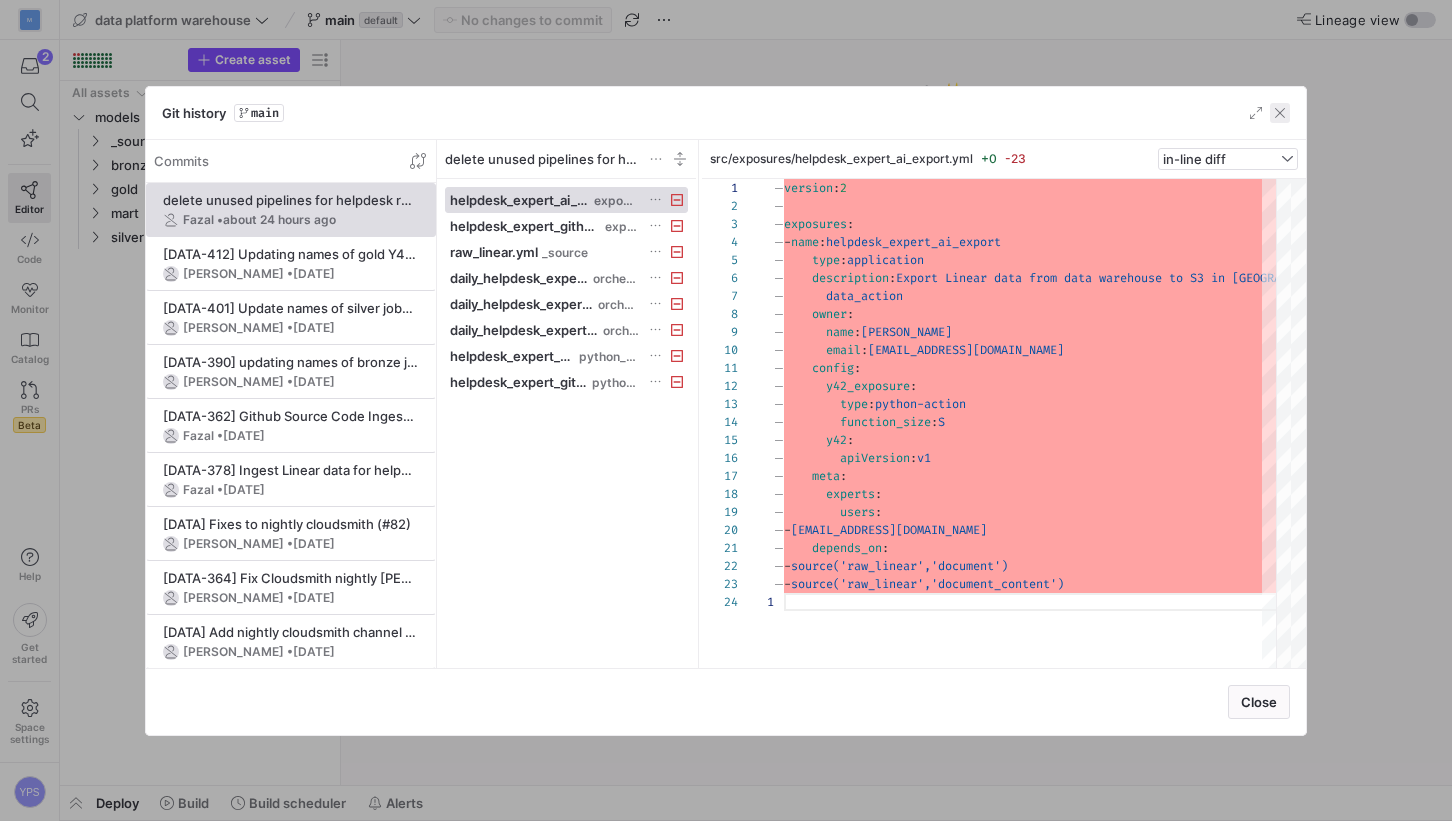 click 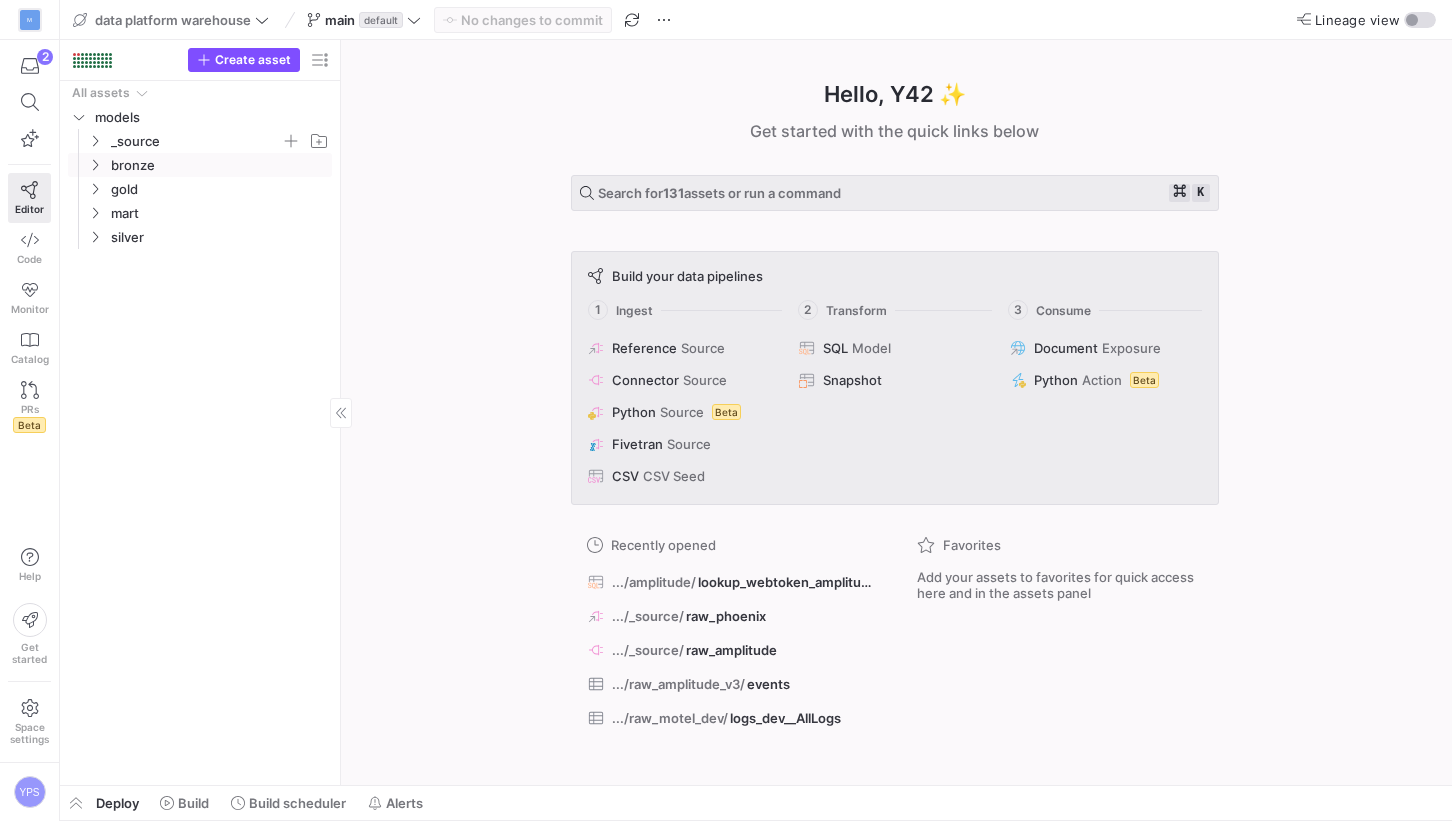 click 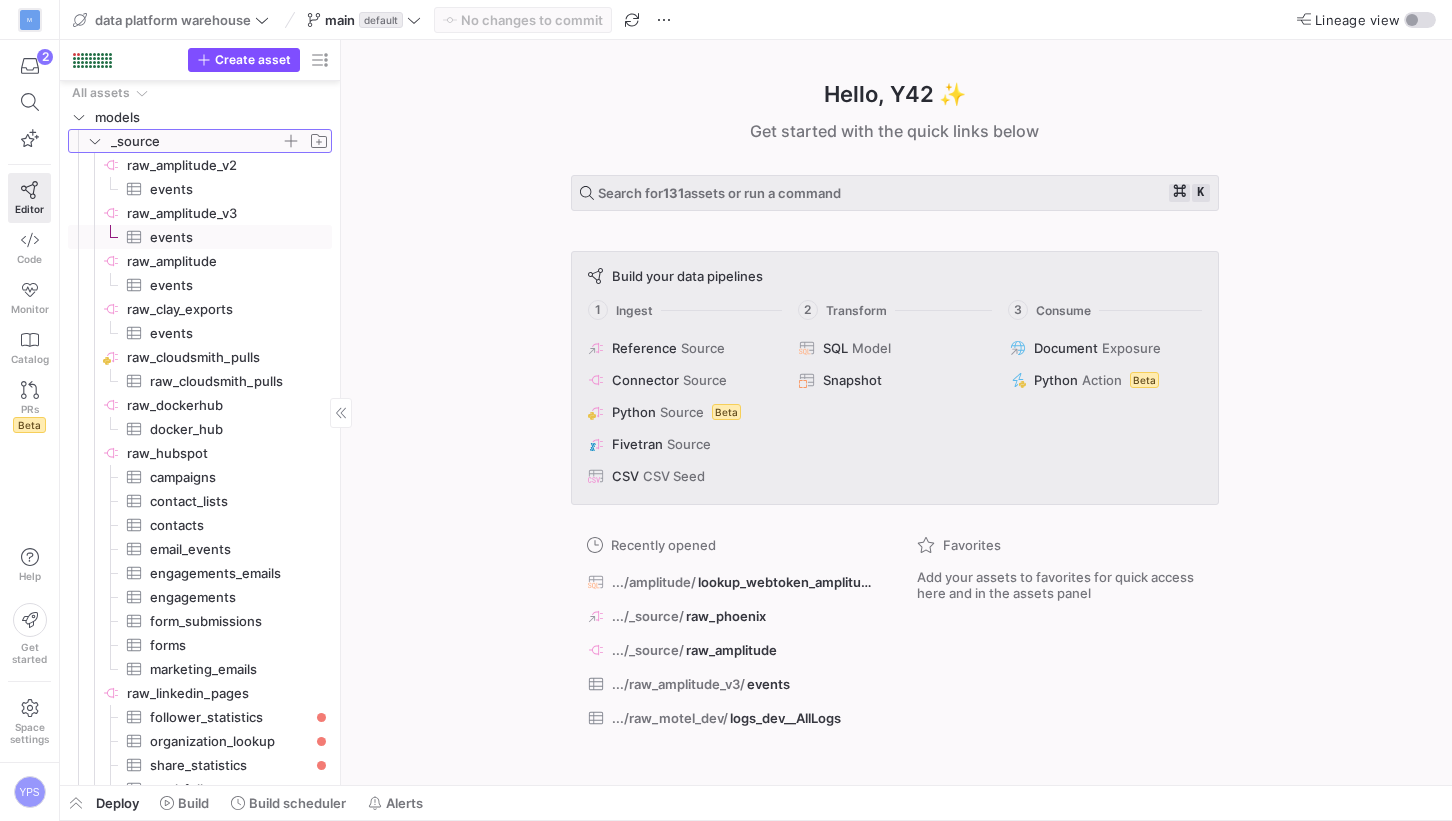 scroll, scrollTop: 21, scrollLeft: 0, axis: vertical 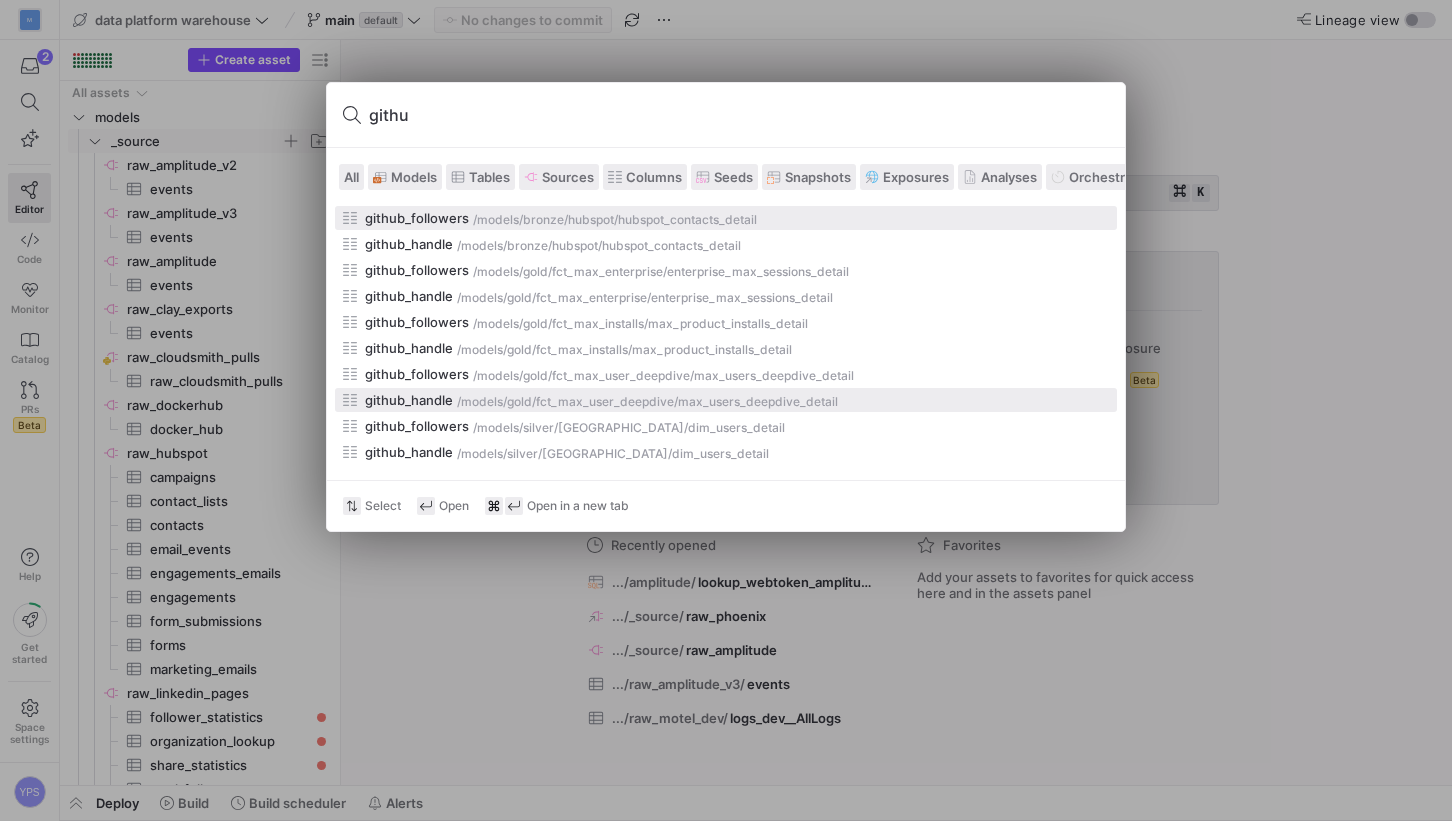type on "githu" 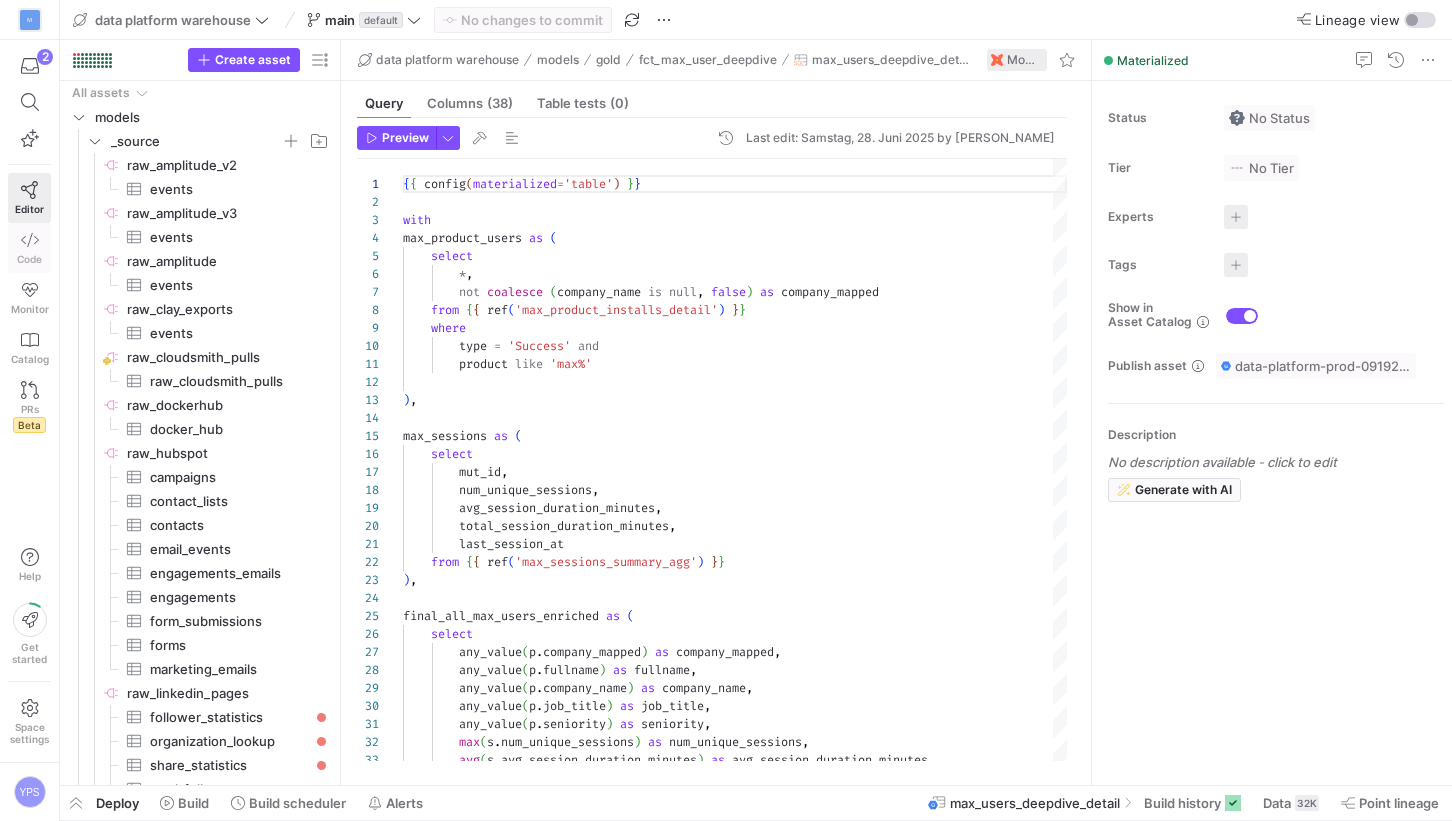 click 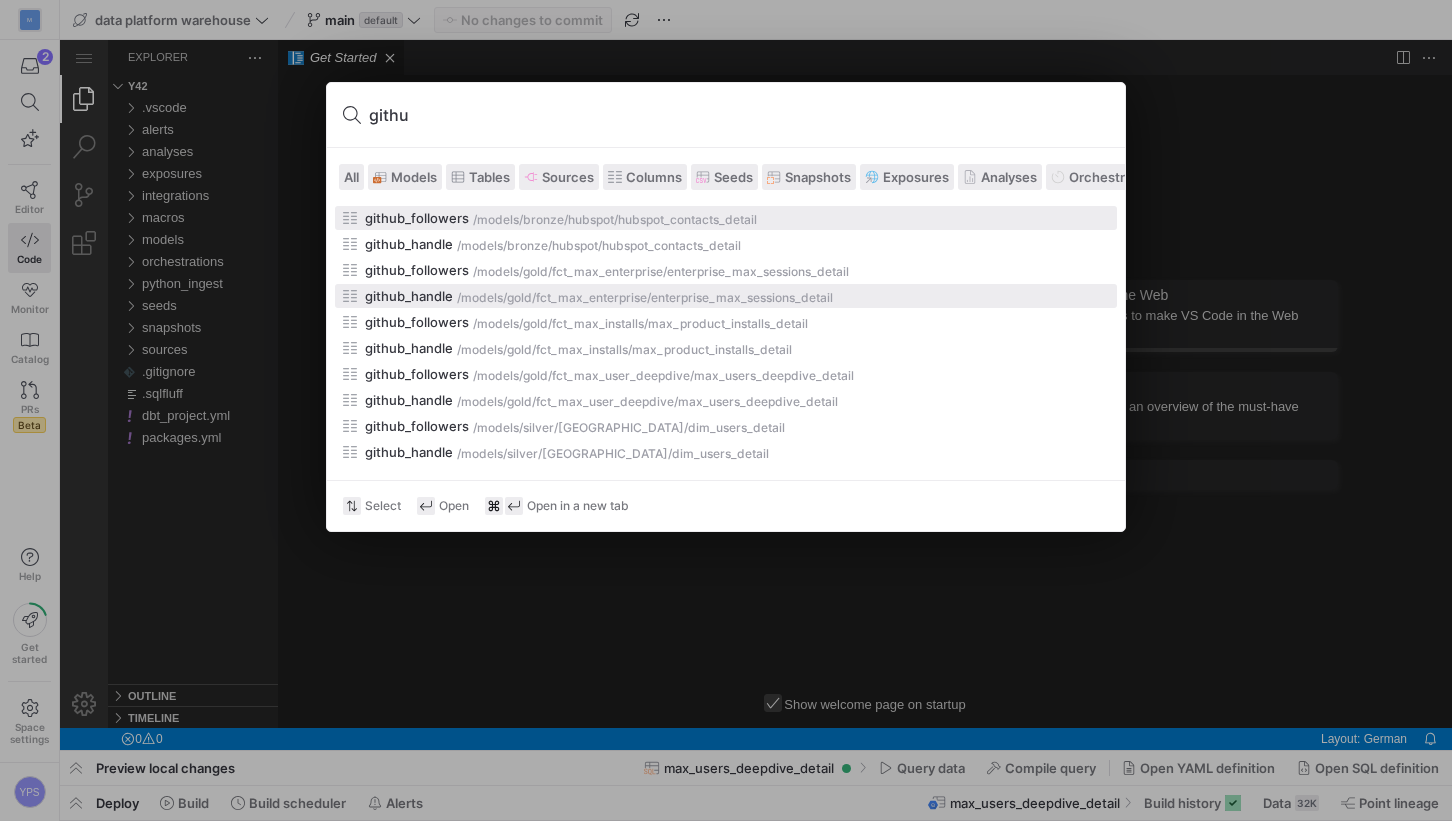 type on "githu" 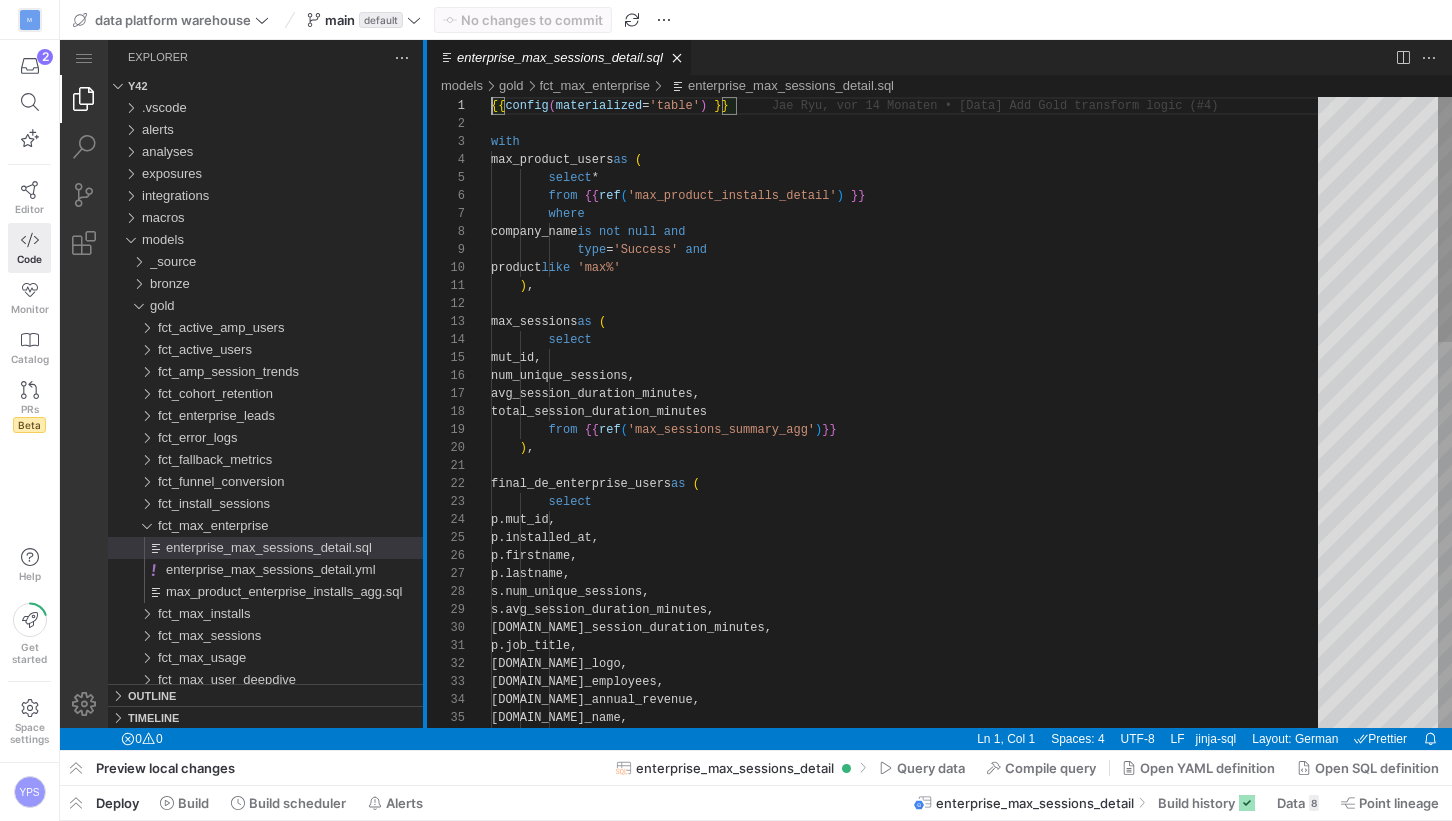drag, startPoint x: 278, startPoint y: 400, endPoint x: 426, endPoint y: 394, distance: 148.12157 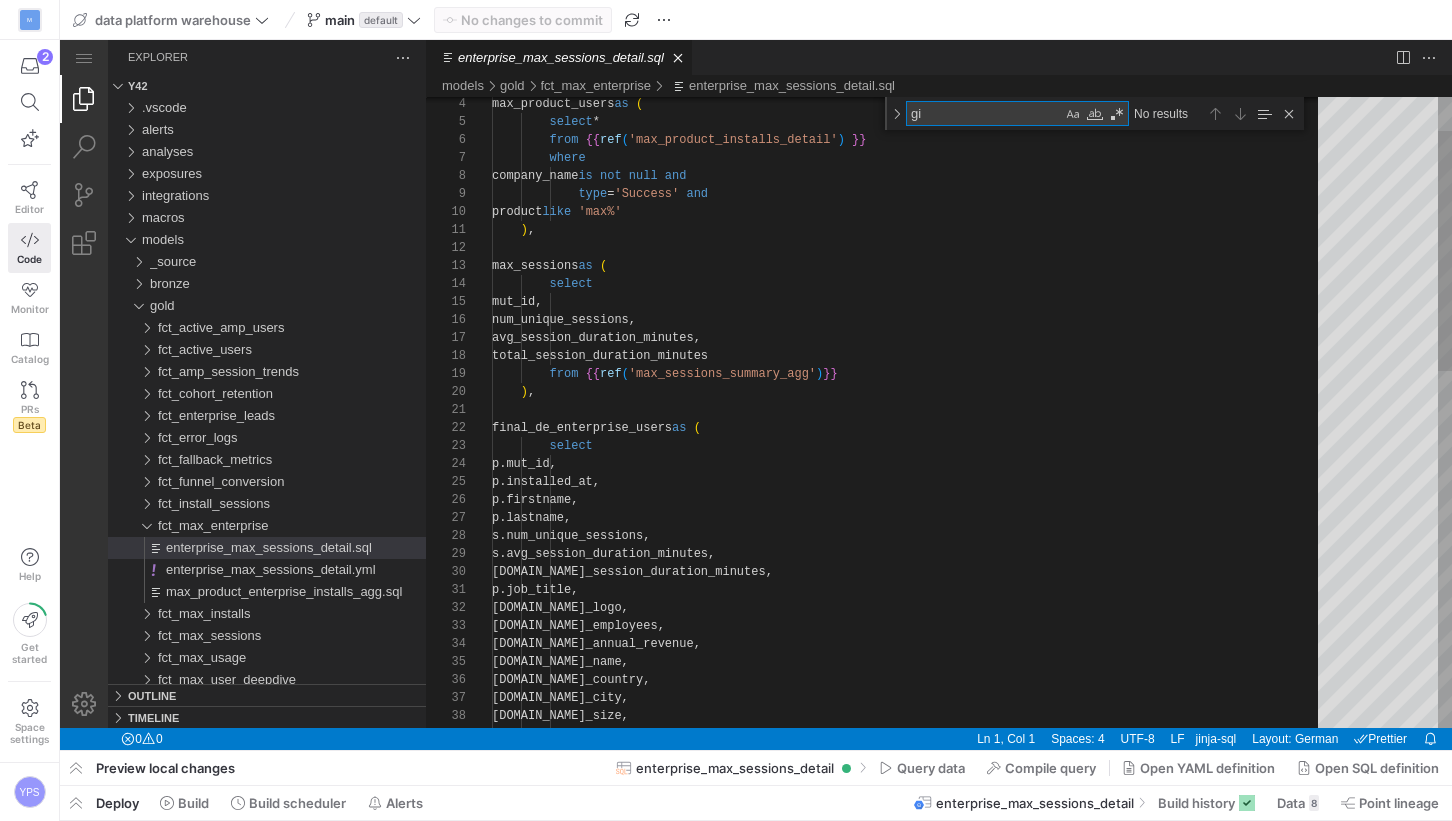 scroll, scrollTop: 0, scrollLeft: 65, axis: horizontal 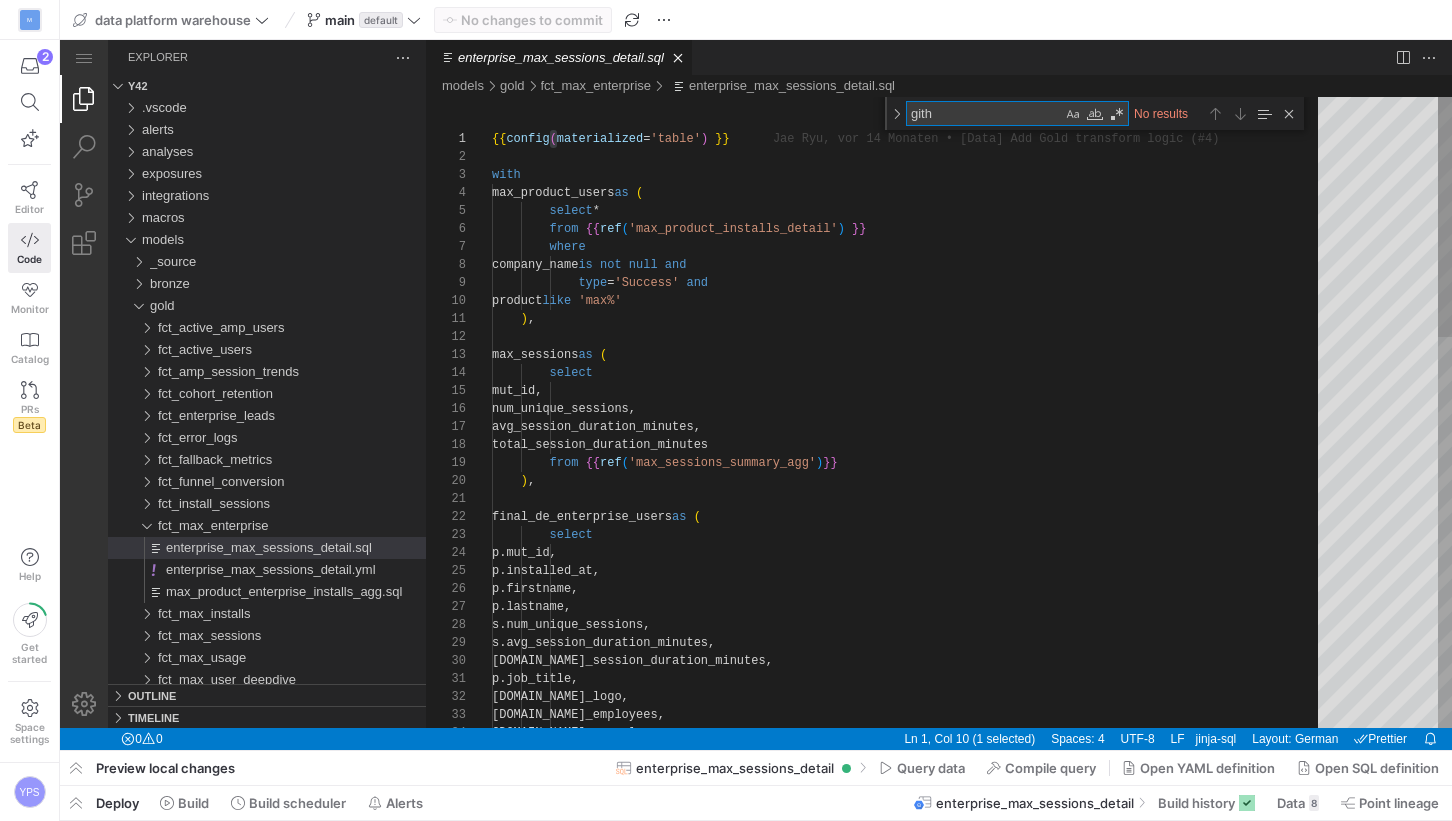 type on "gith" 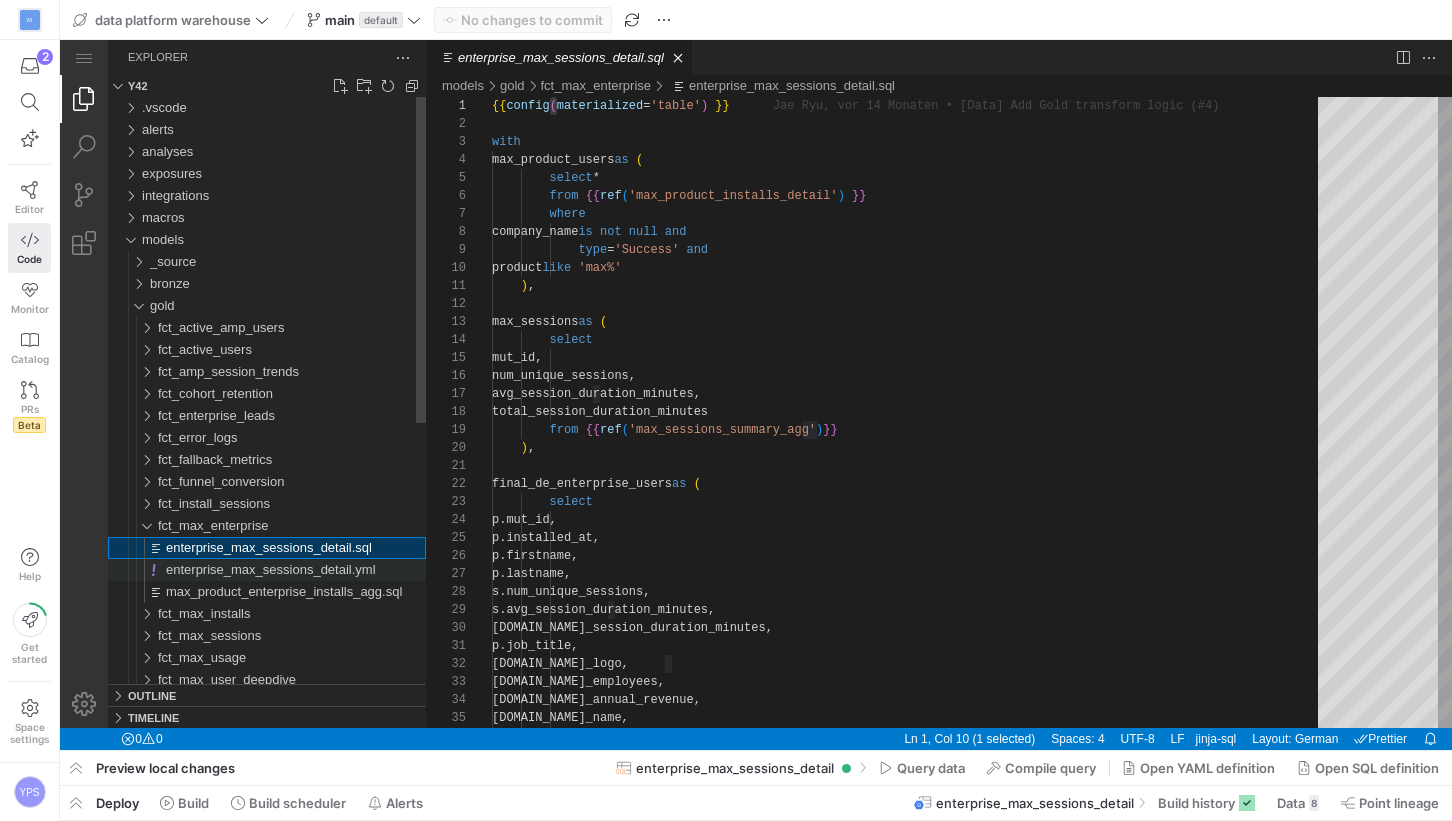click on "enterprise_max_sessions_detail.yml" at bounding box center (296, 570) 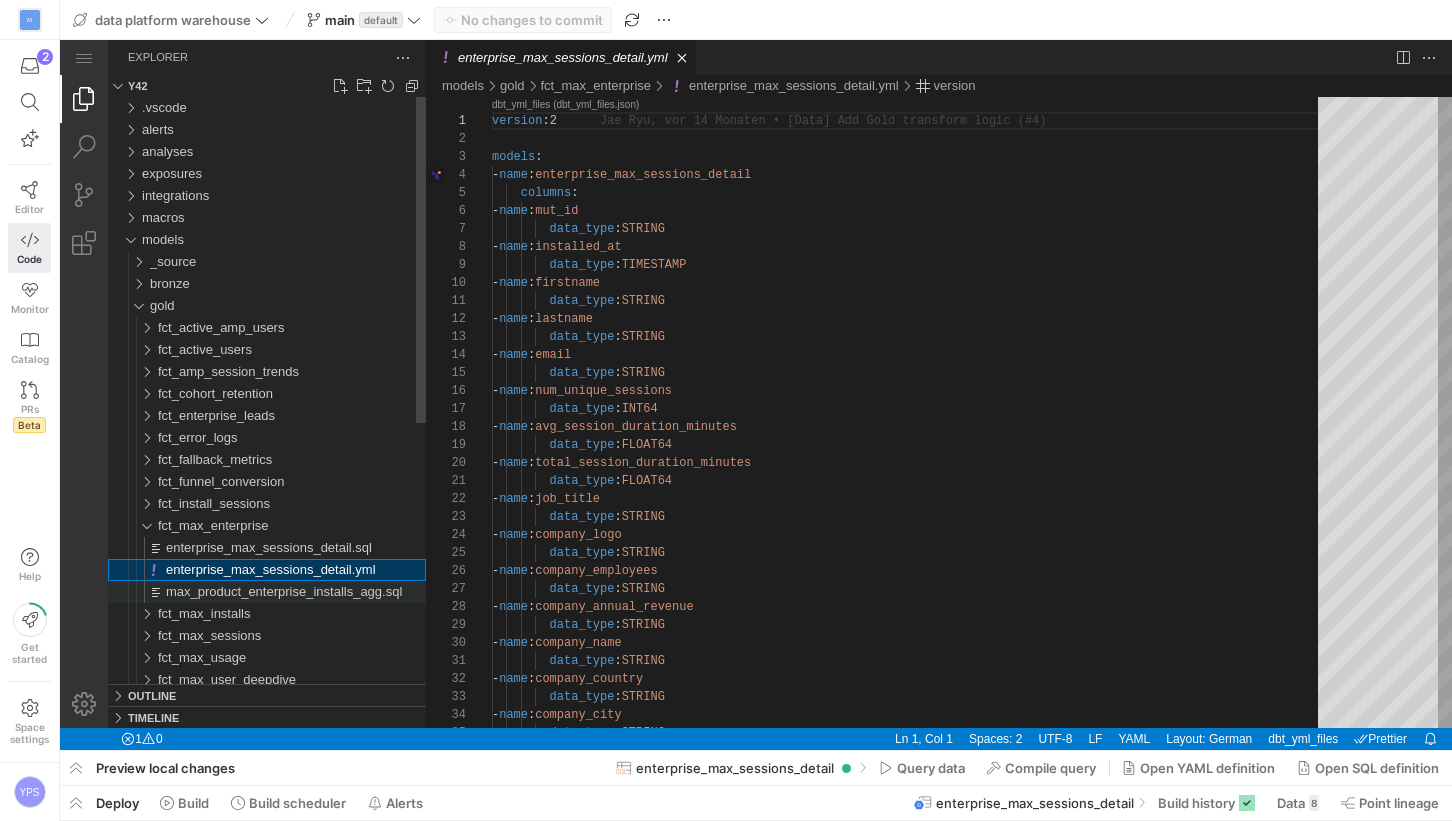 click on "max_product_enterprise_installs_agg.sql" at bounding box center (284, 591) 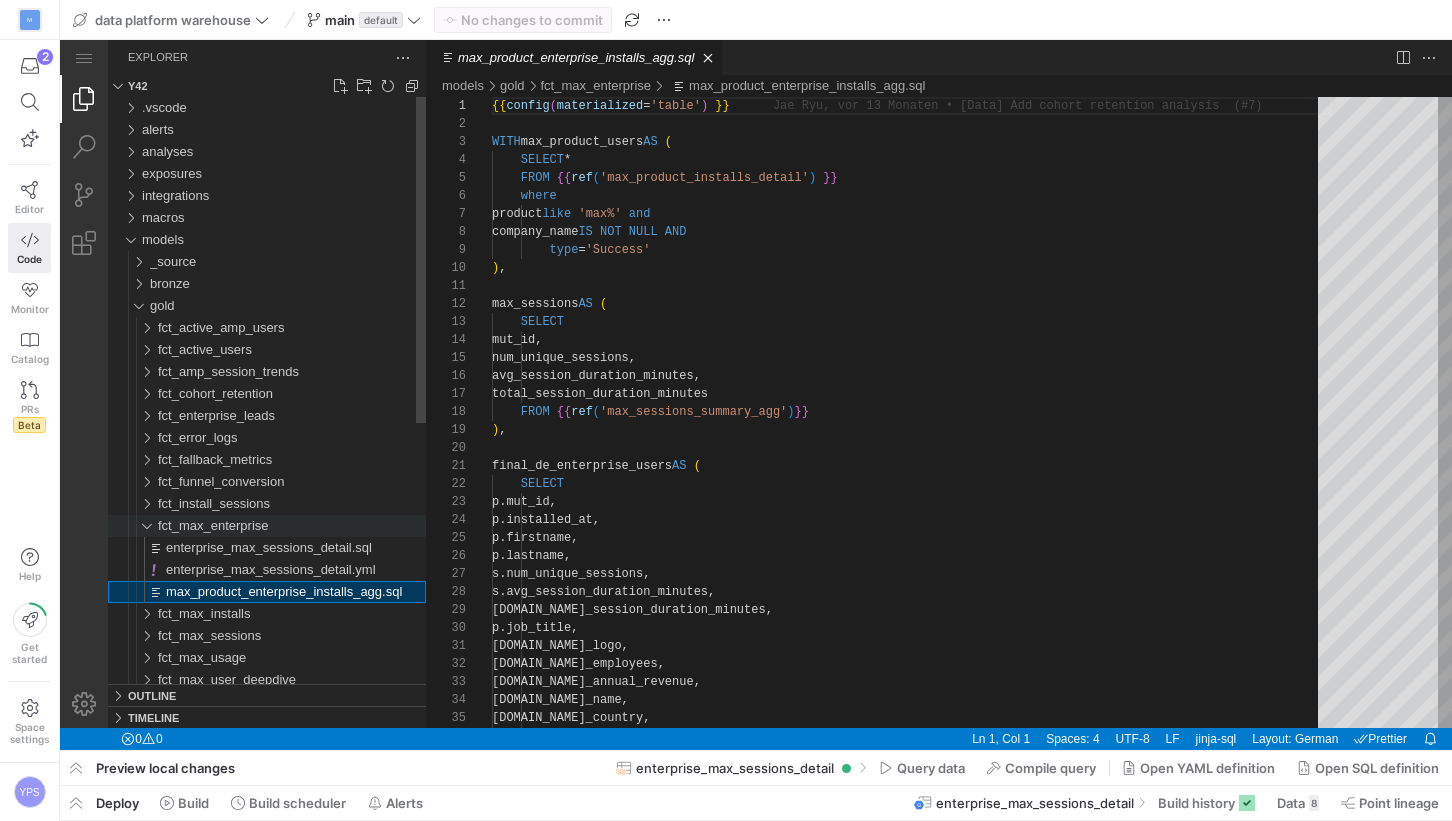 click on "fct_max_enterprise" at bounding box center (213, 525) 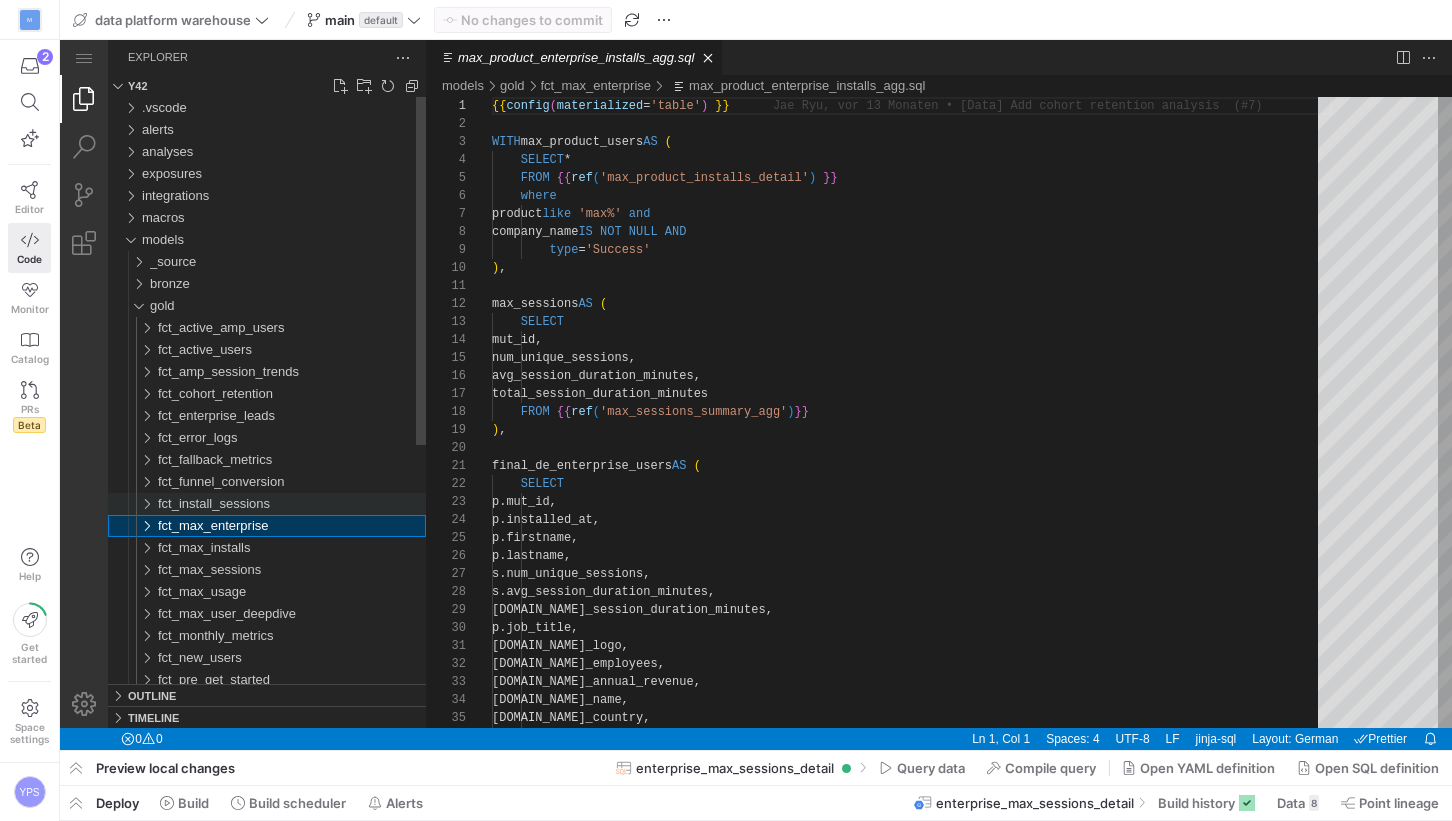 click on "fct_install_sessions" at bounding box center [292, 504] 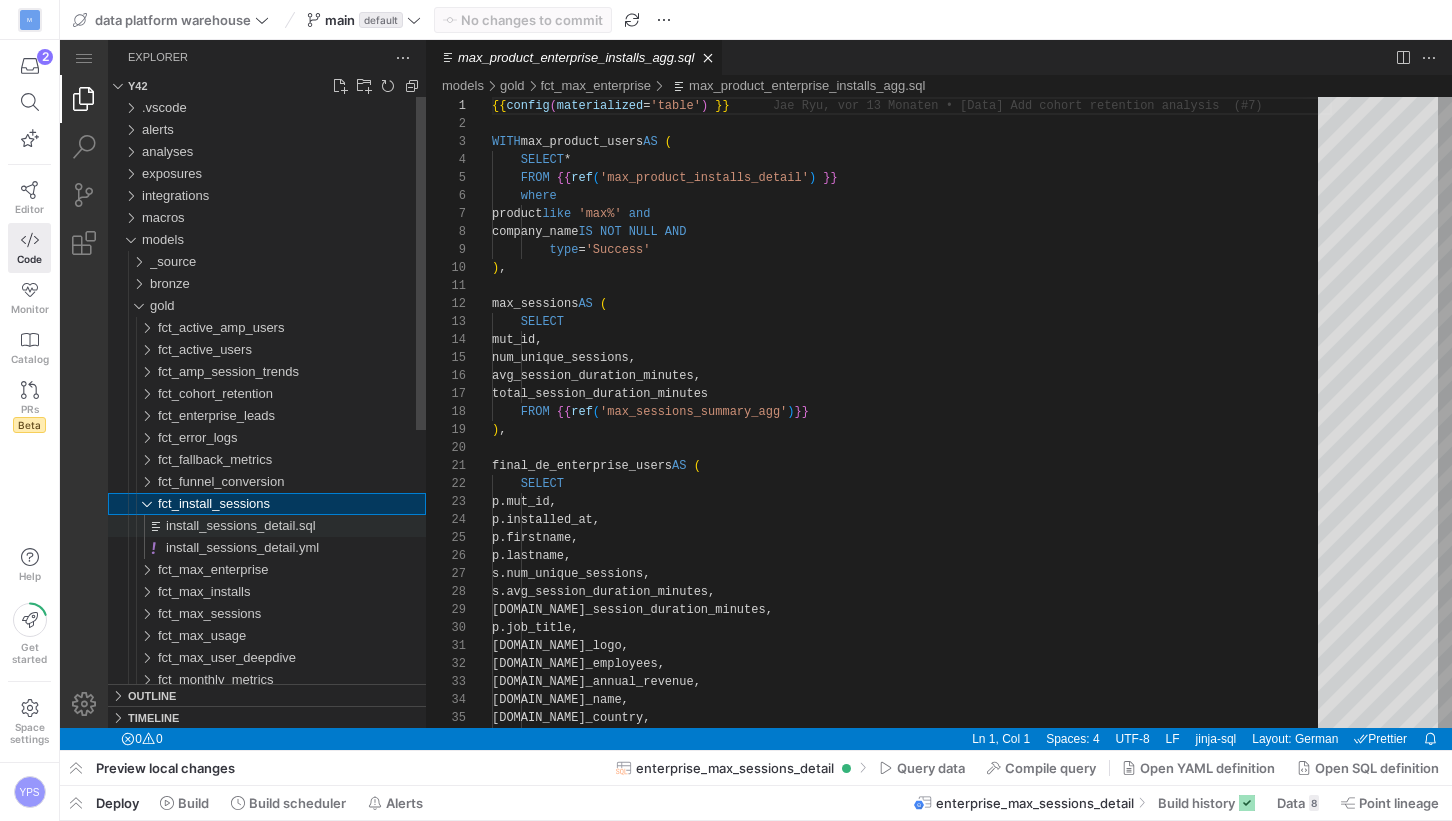 click on "install_sessions_detail.sql" at bounding box center (296, 526) 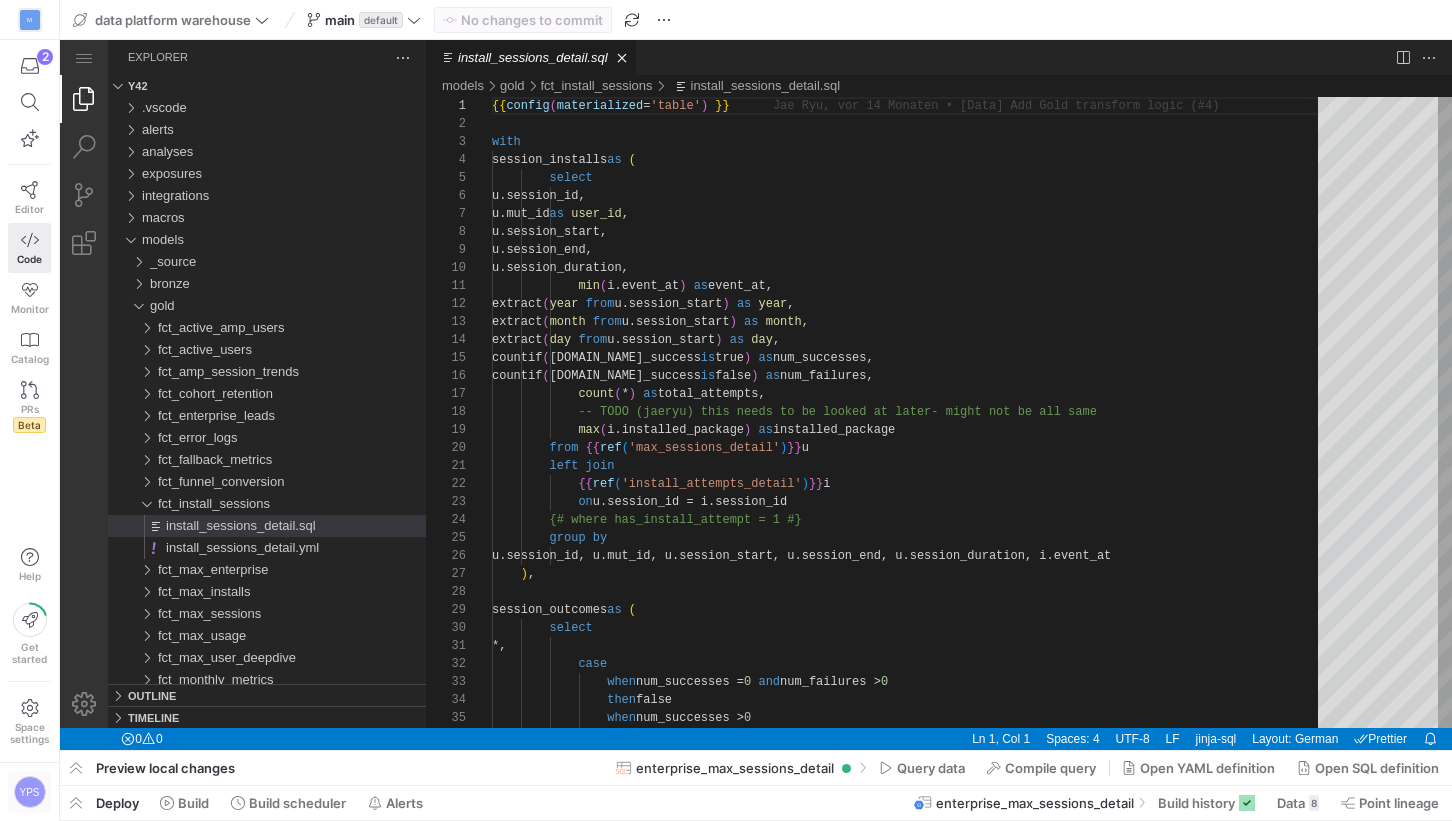 click on "YPS" at bounding box center (30, 792) 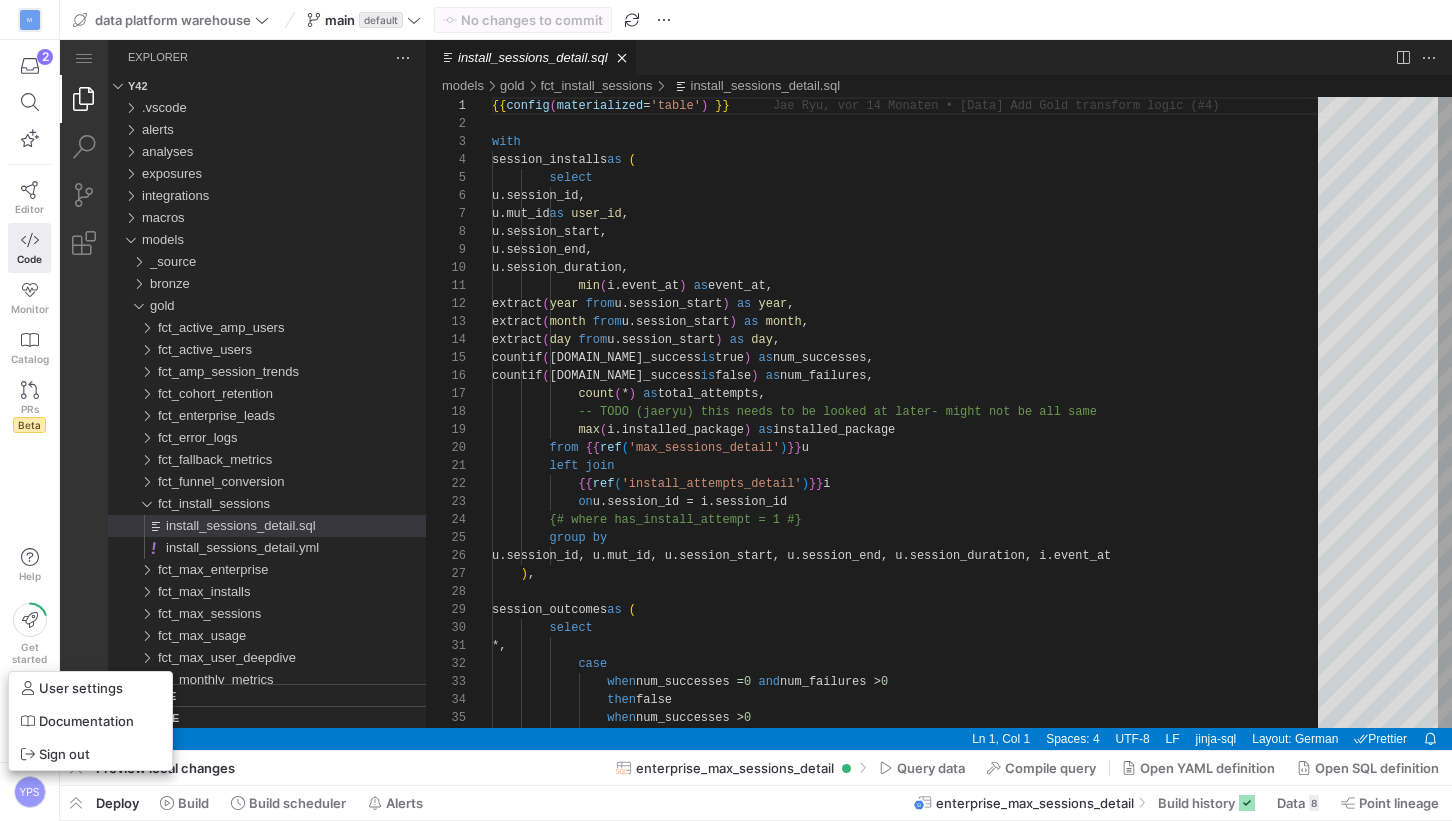 click at bounding box center [726, 410] 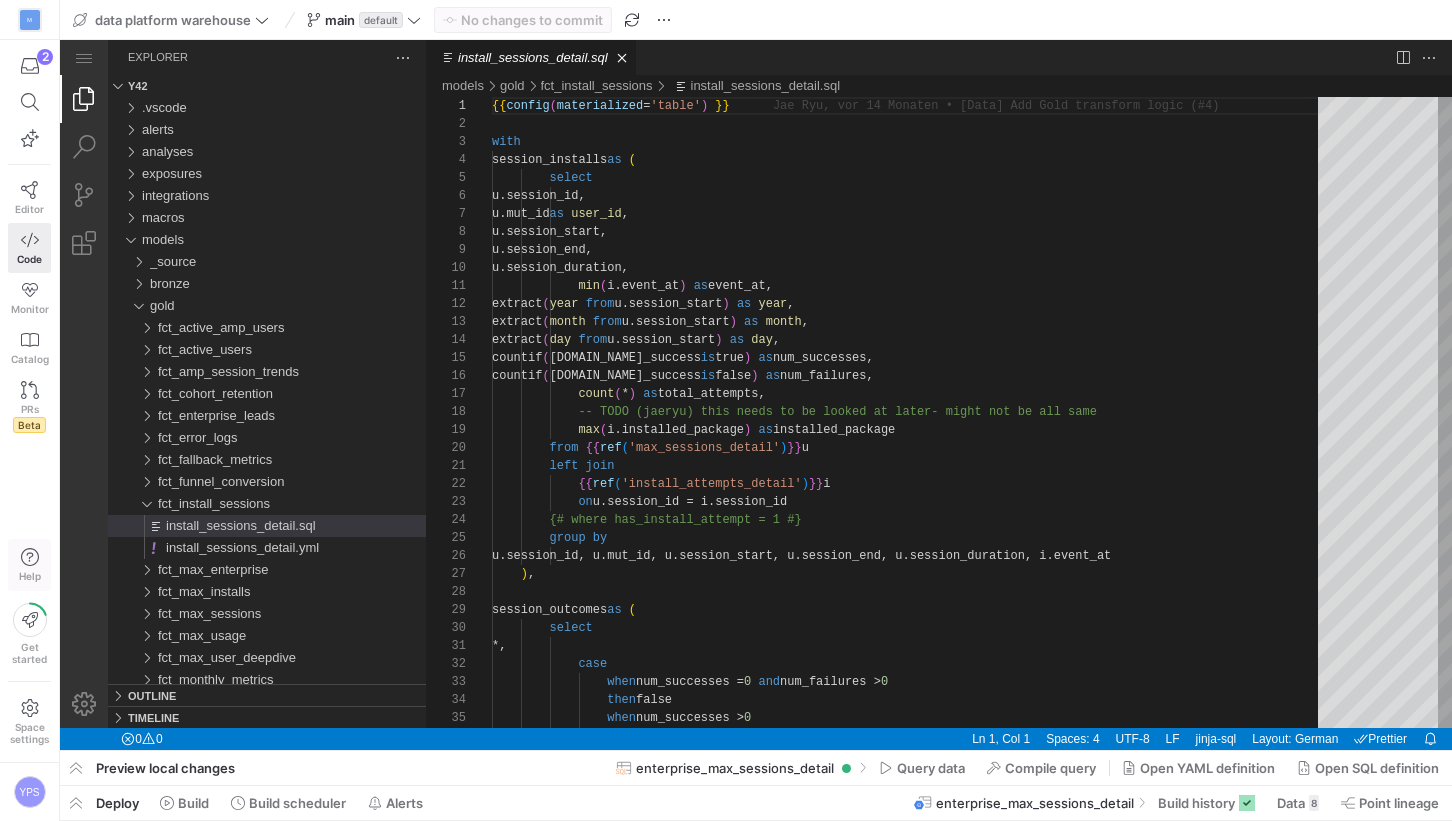 click on "Help" at bounding box center [29, 576] 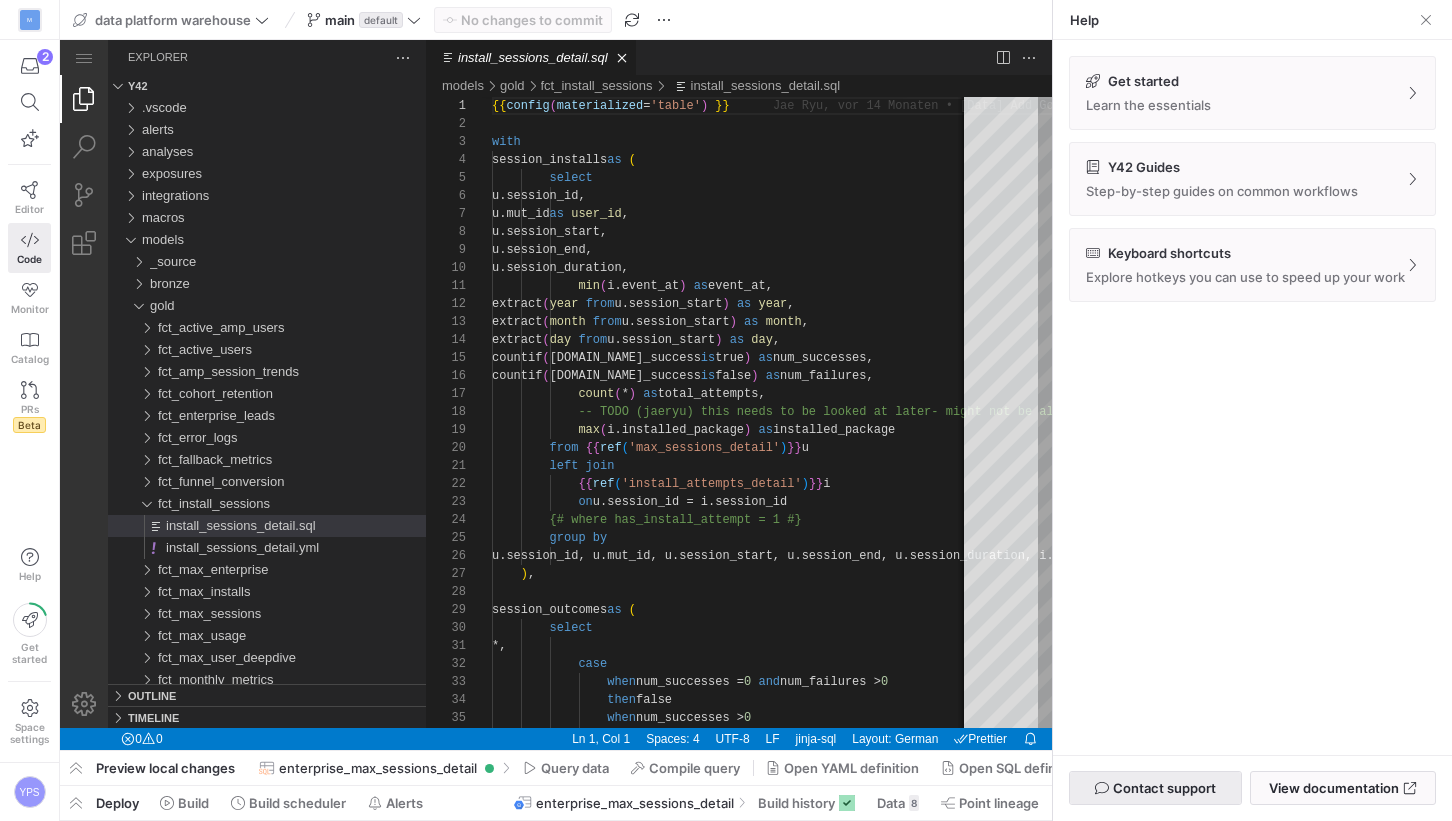 click on "Contact support" at bounding box center [1164, 788] 